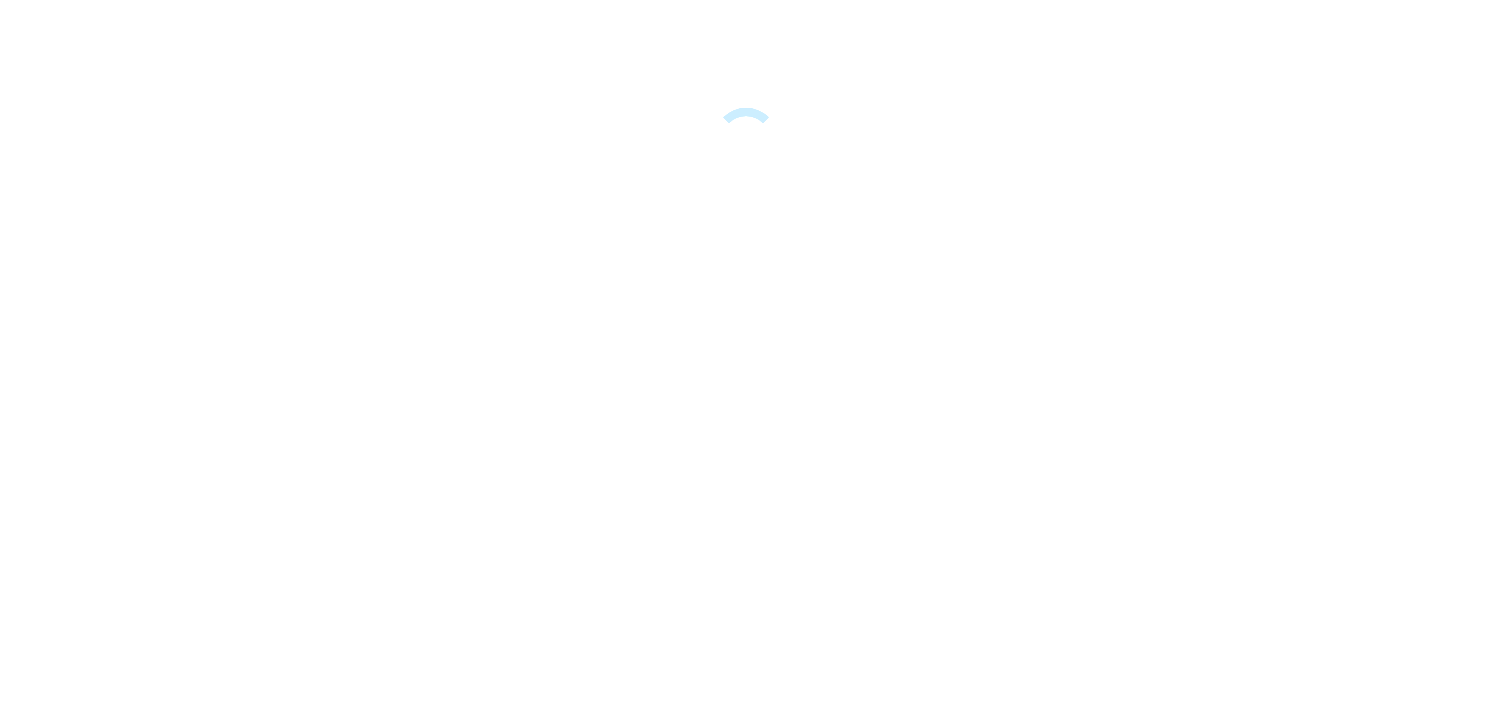 scroll, scrollTop: 0, scrollLeft: 0, axis: both 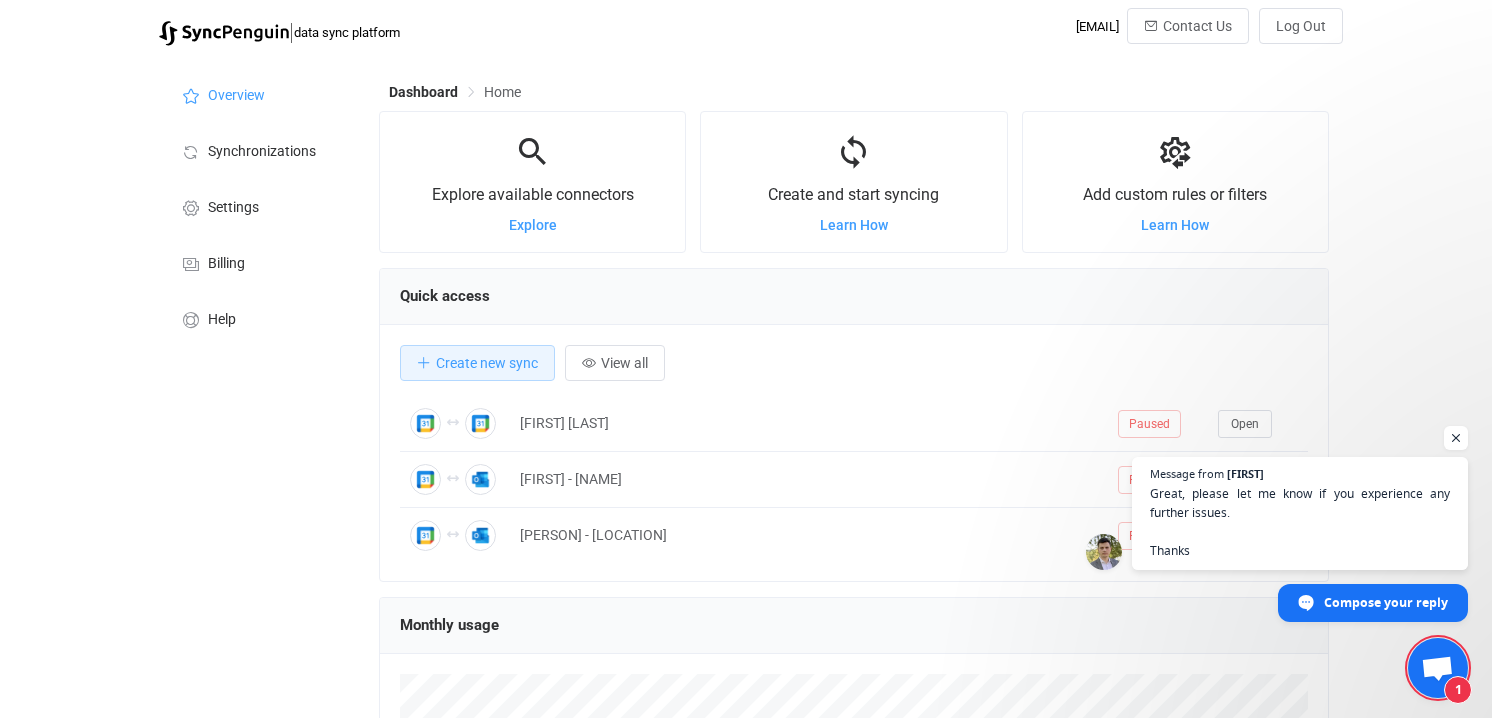 drag, startPoint x: 1459, startPoint y: 435, endPoint x: 1421, endPoint y: 431, distance: 38.209946 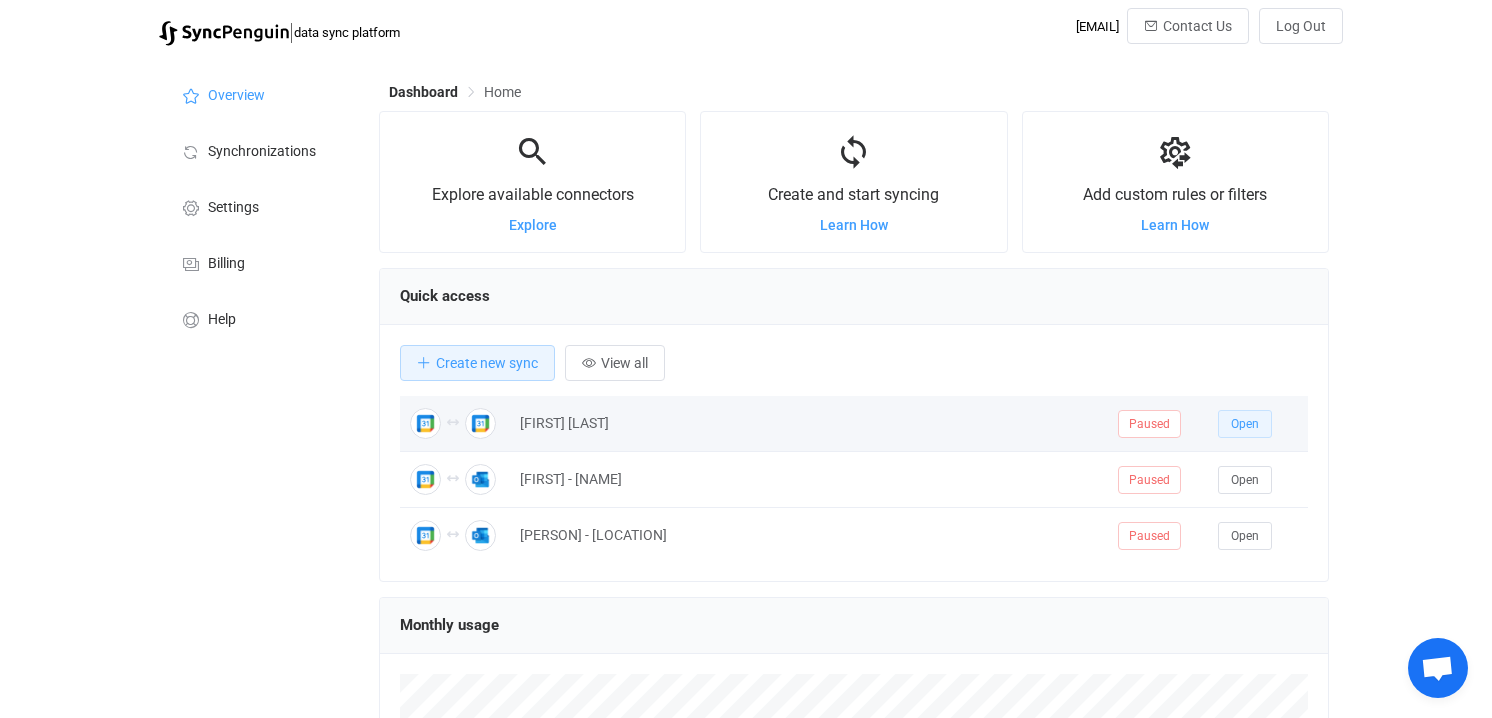 click on "Open" at bounding box center [1245, 424] 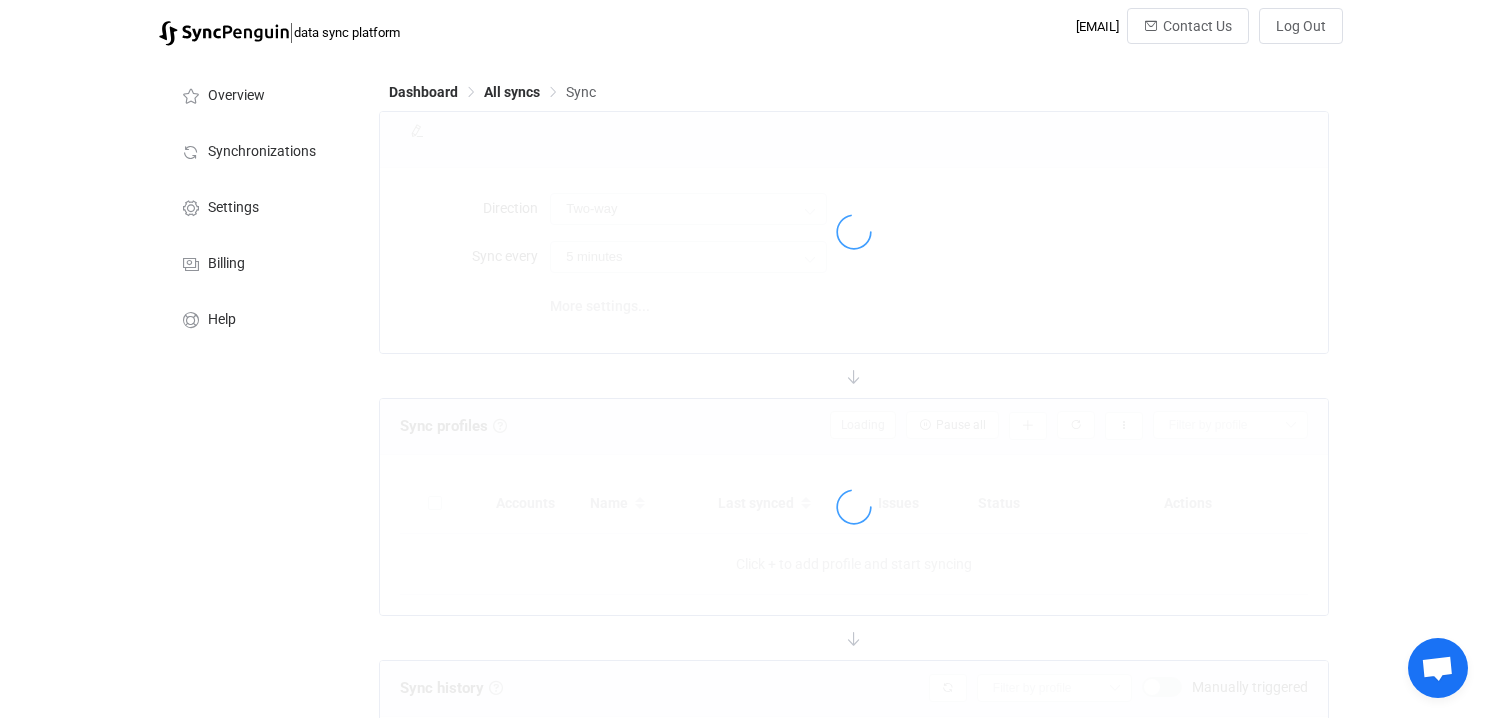 type on "10 minutes" 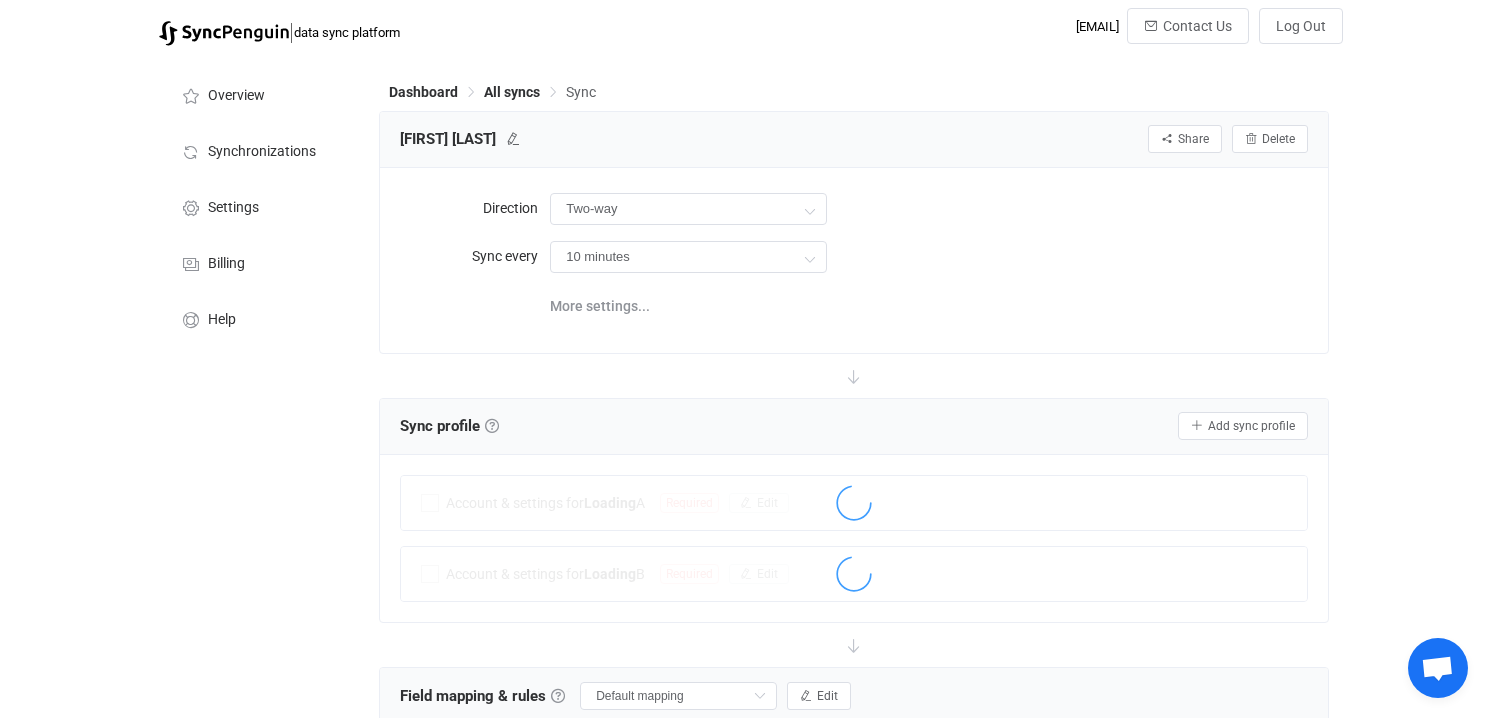 scroll, scrollTop: 12, scrollLeft: 0, axis: vertical 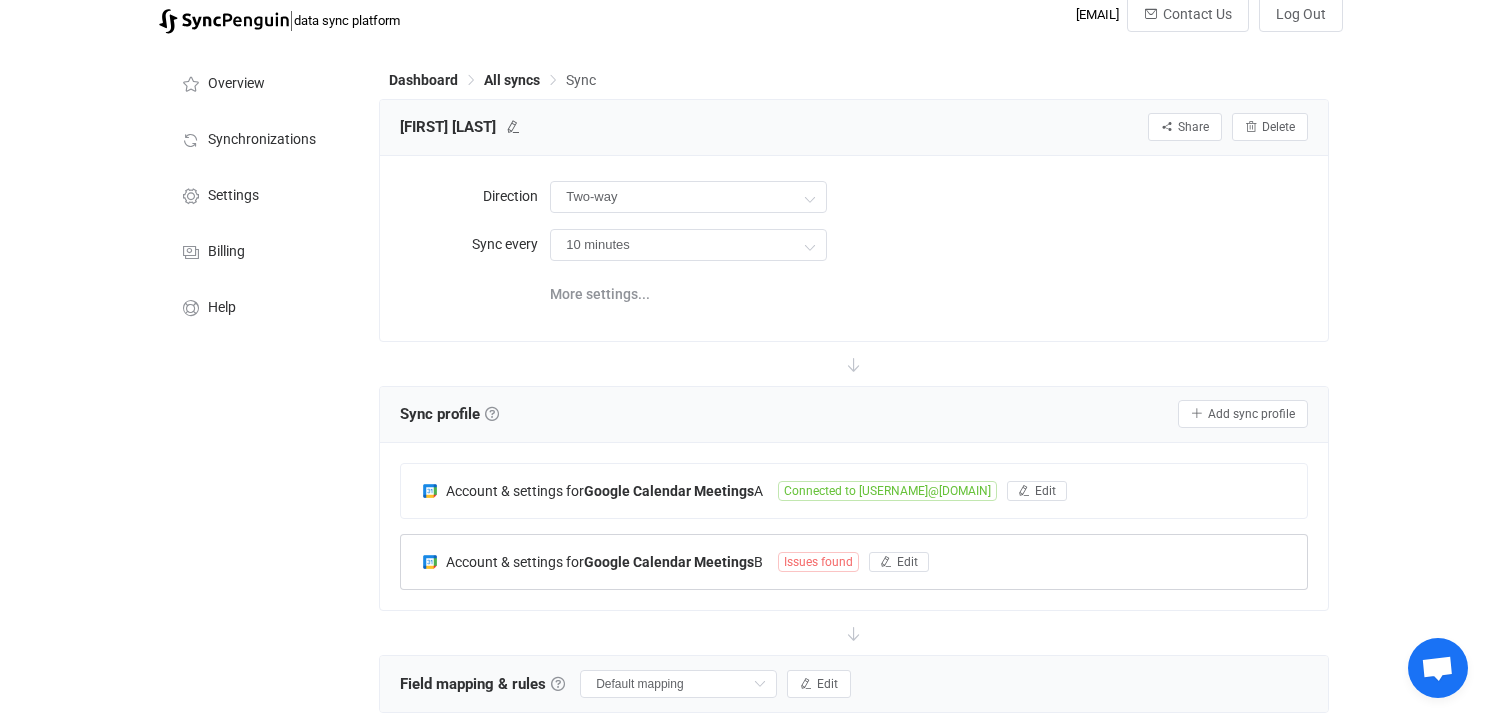 click on "Issues found" at bounding box center [818, 562] 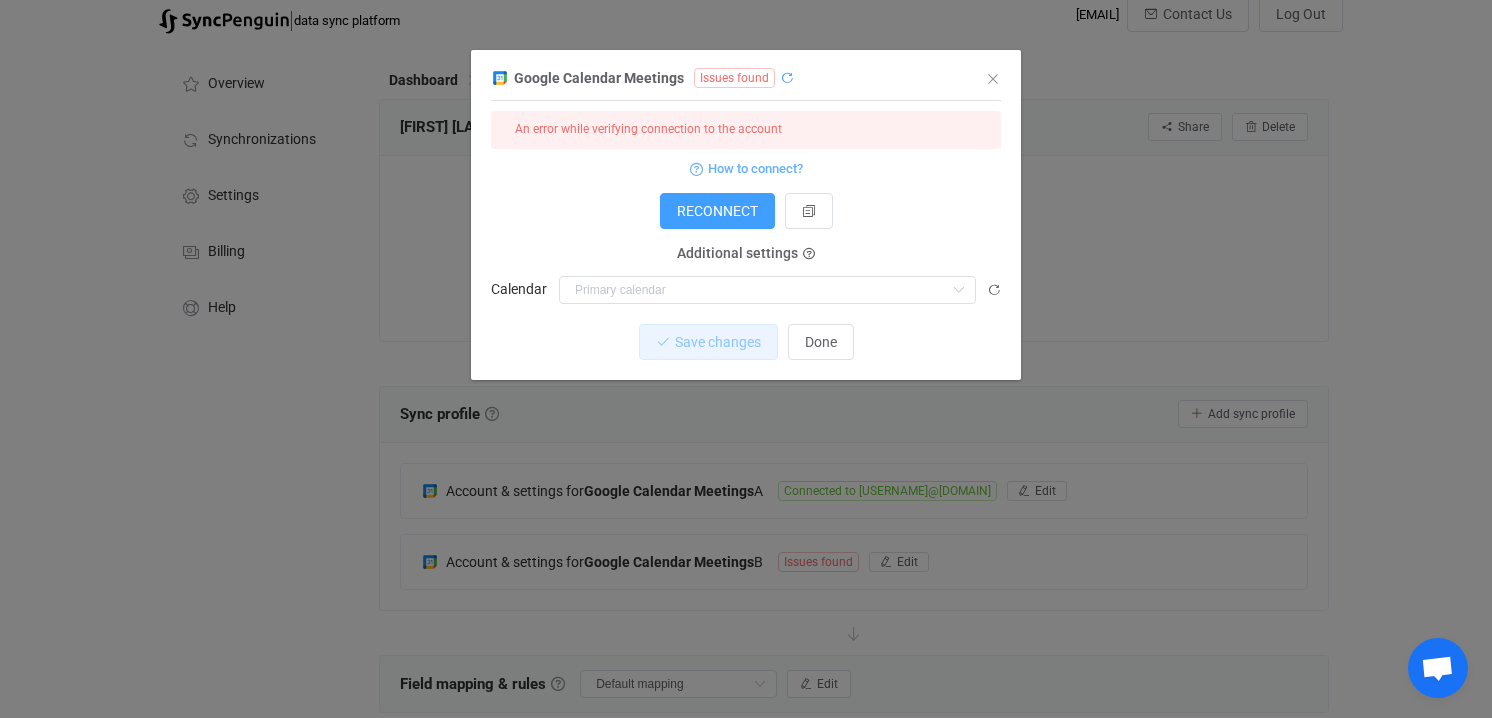 click at bounding box center [787, 78] 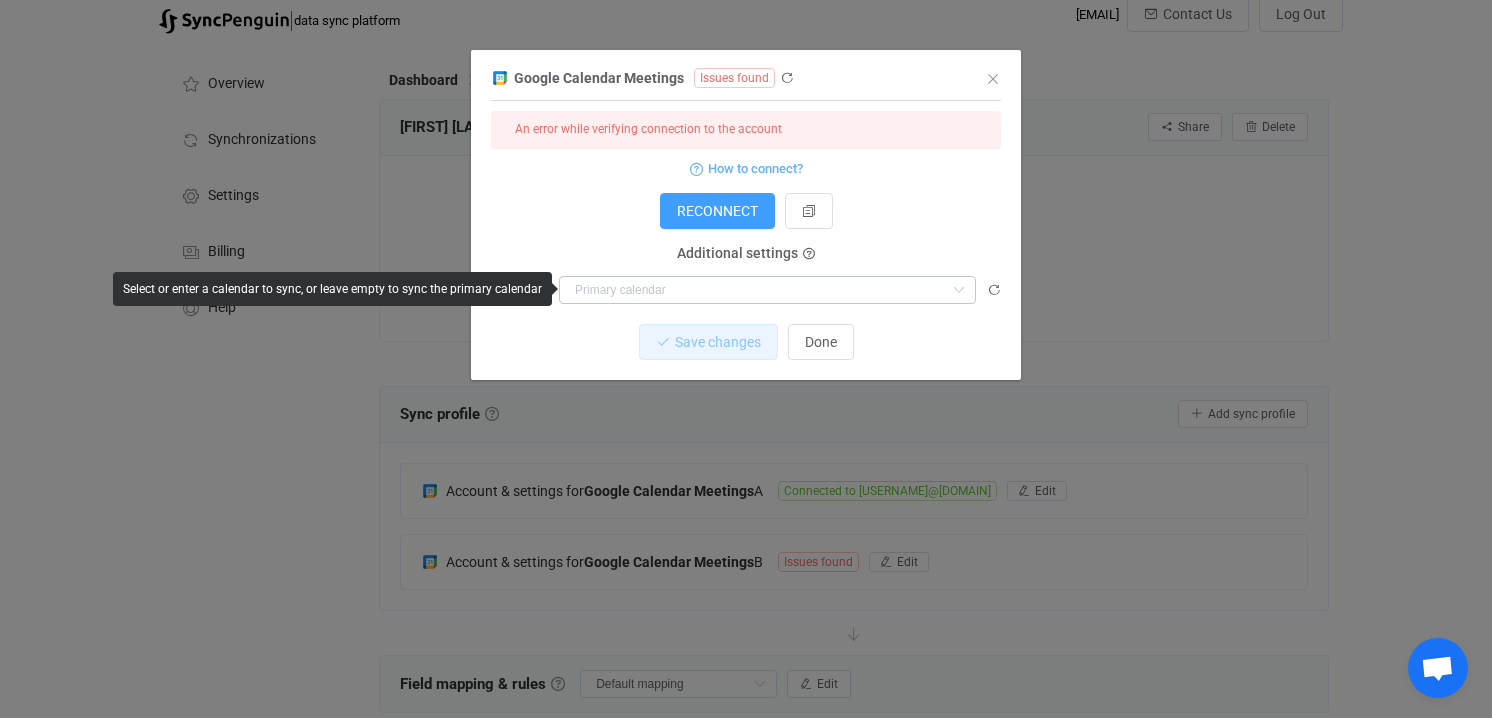 click at bounding box center [958, 290] 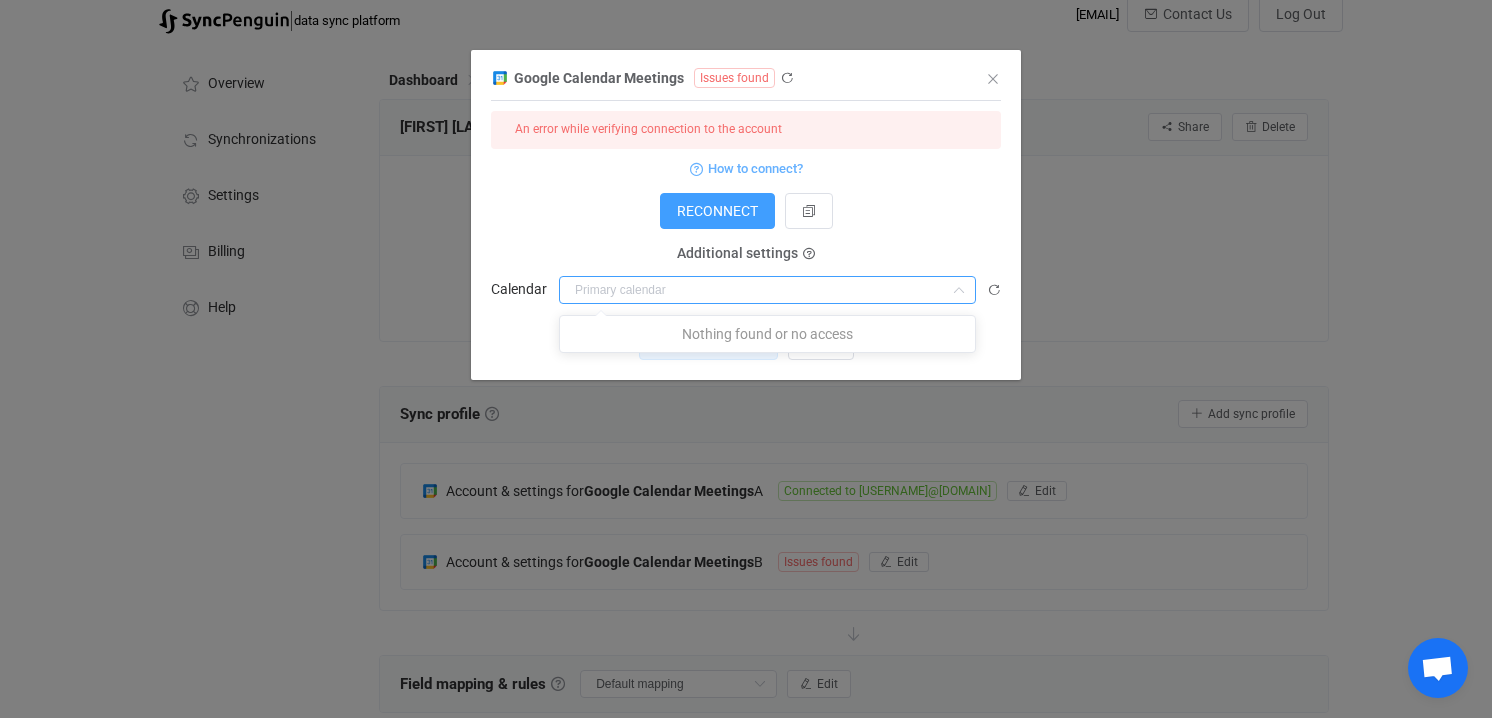 click on "An error while verifying connection to the account
How to connect?
RECONNECT Service account Service account JSON Service account Admin email User group User group
Nothing found or no access
Additional settings User email
Nothing found or no access
Additional settings Calendar" at bounding box center [746, 207] 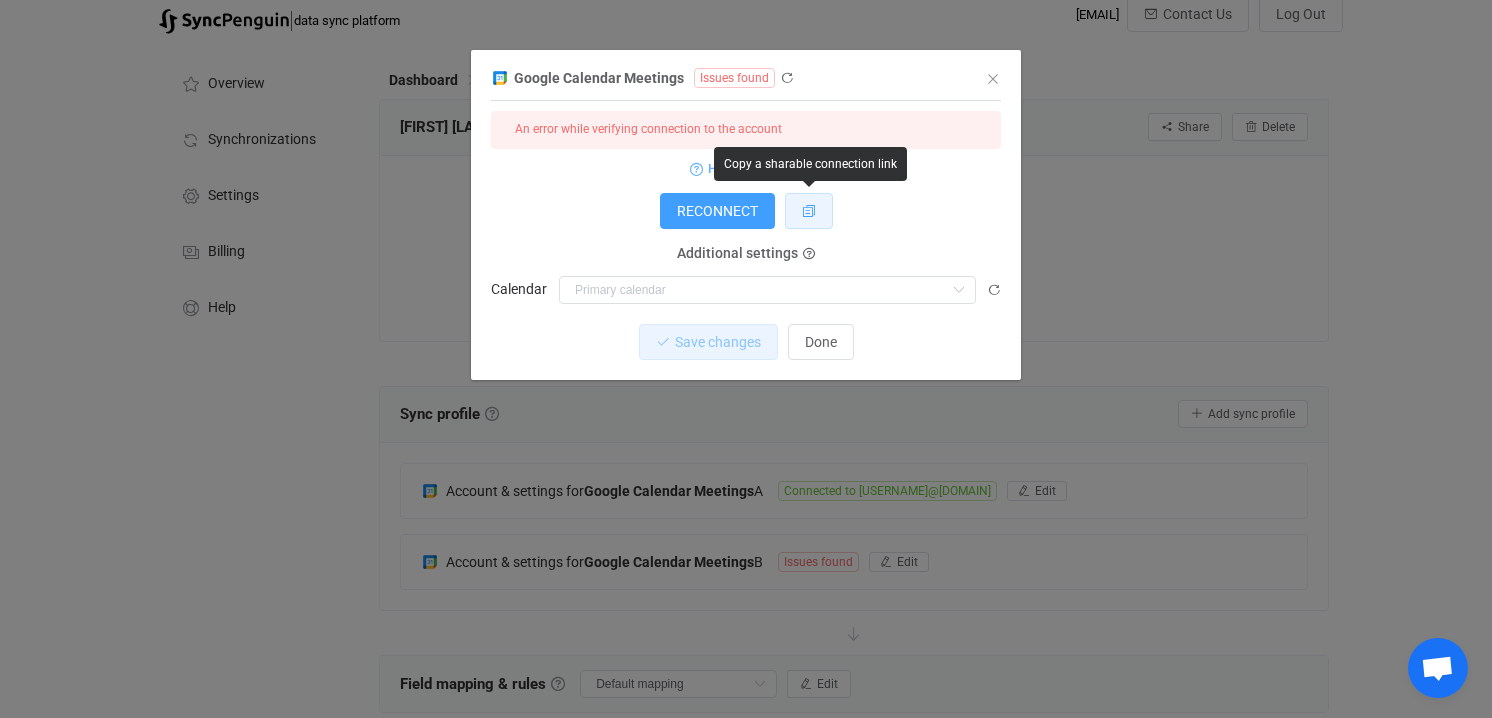 click at bounding box center [809, 211] 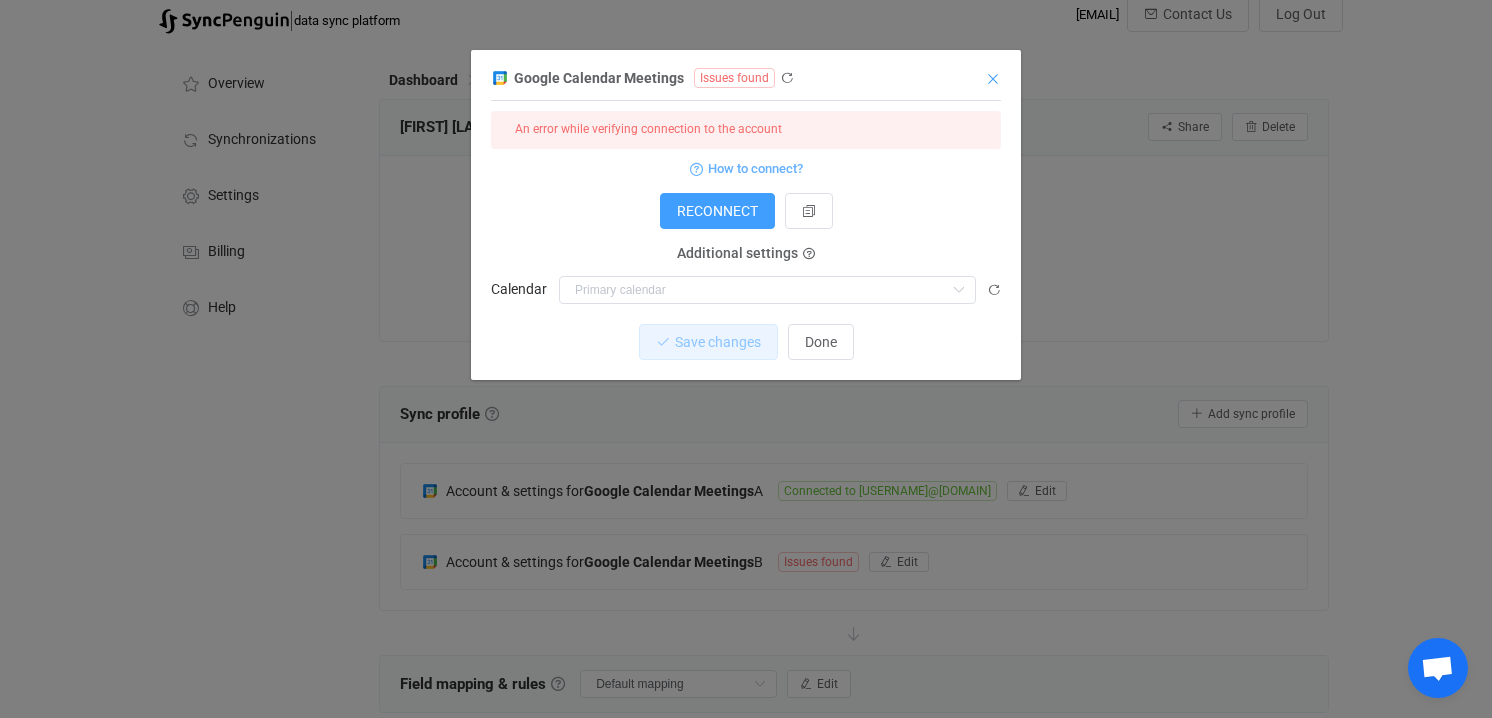 click at bounding box center [993, 79] 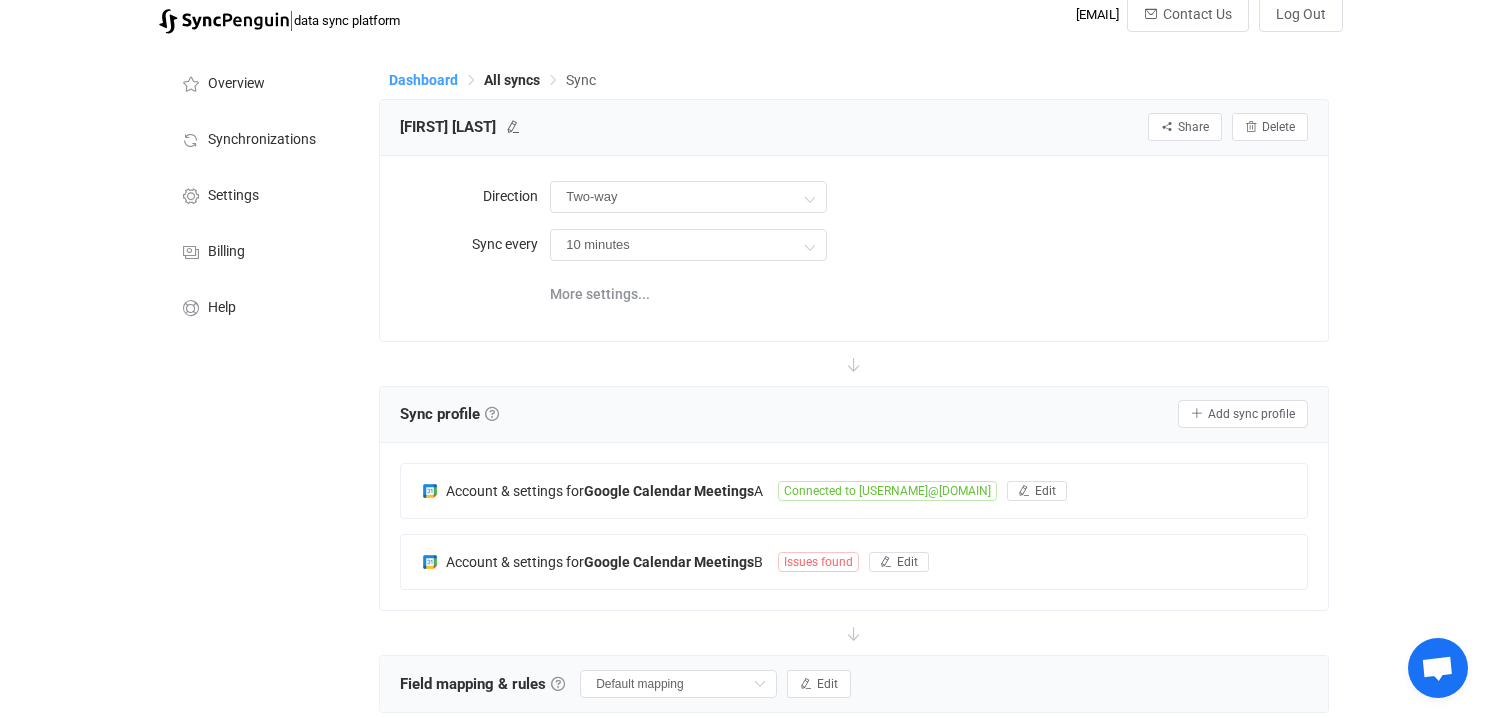 click on "Dashboard" at bounding box center [423, 80] 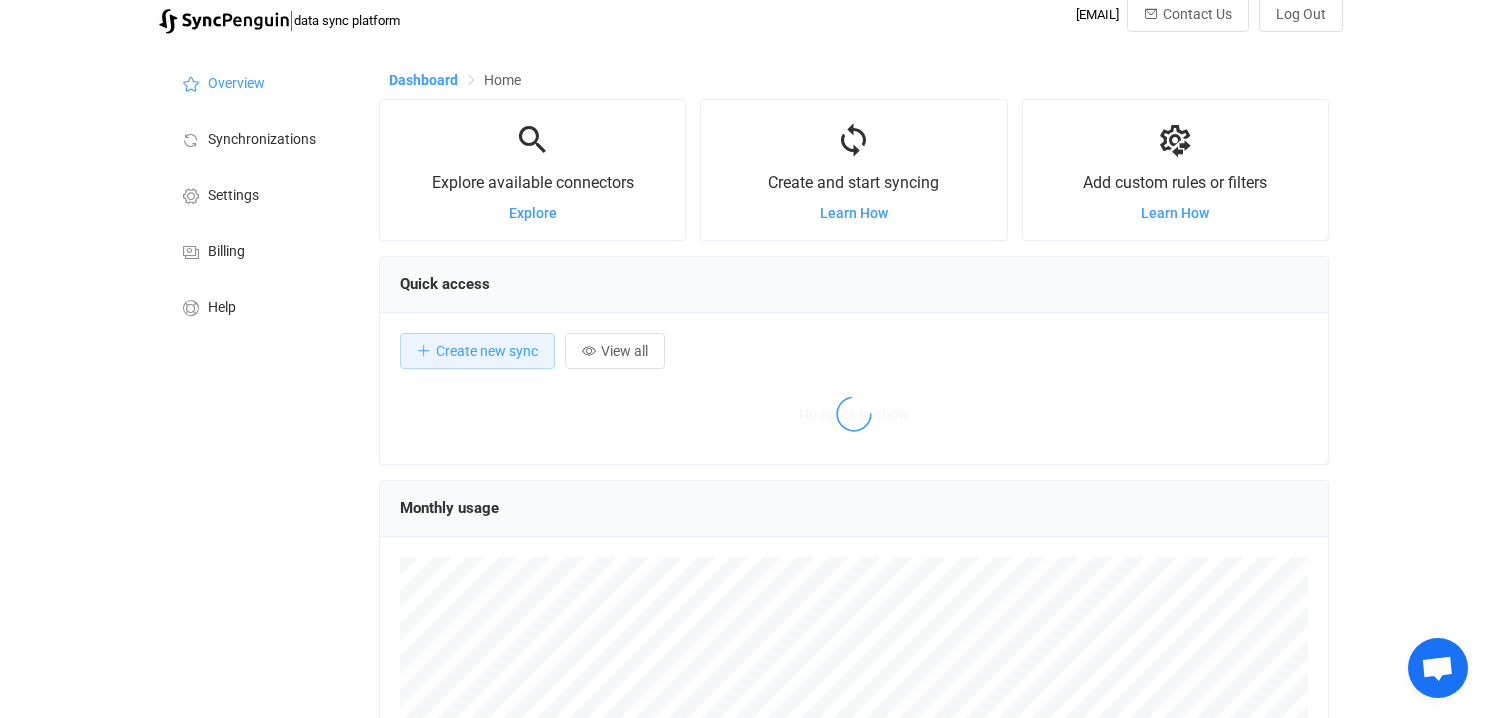 scroll, scrollTop: 0, scrollLeft: 0, axis: both 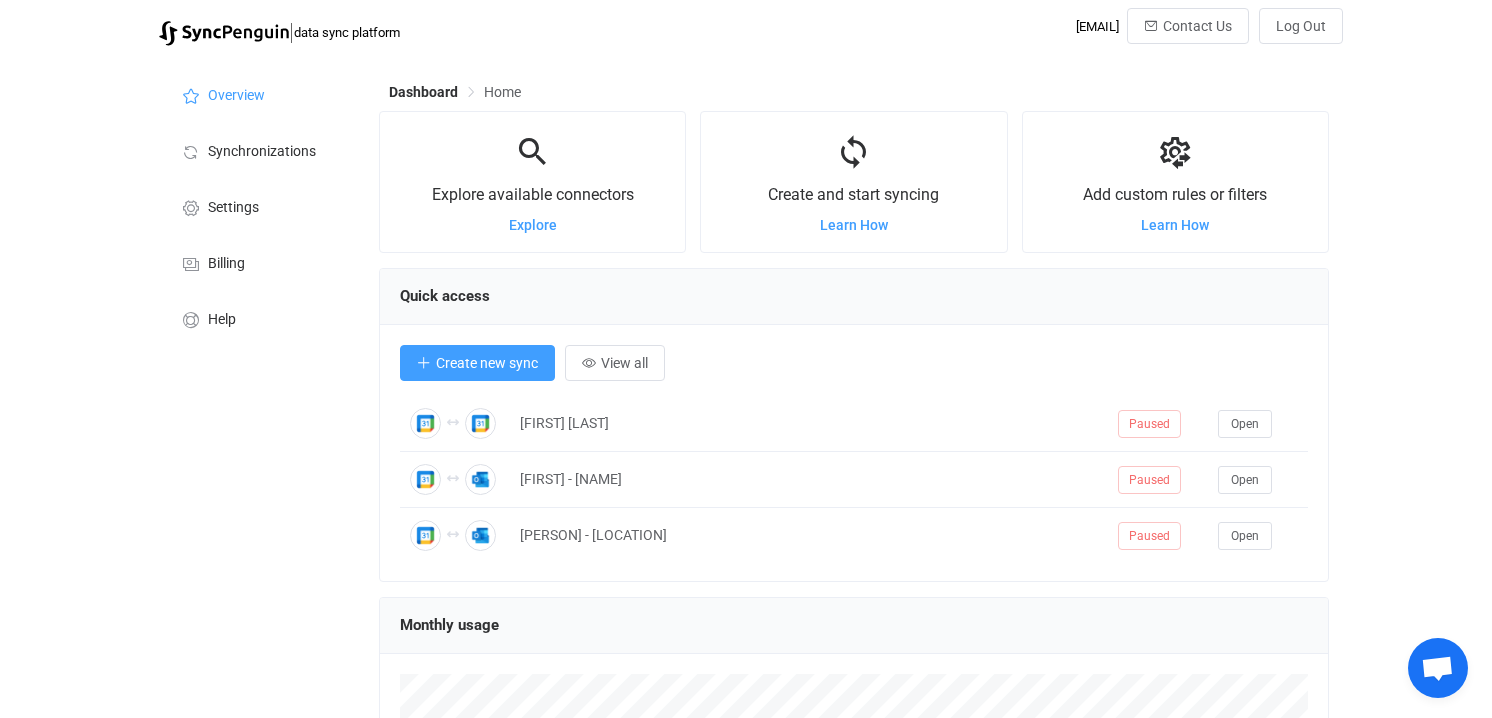 click on "Create new sync" at bounding box center (487, 363) 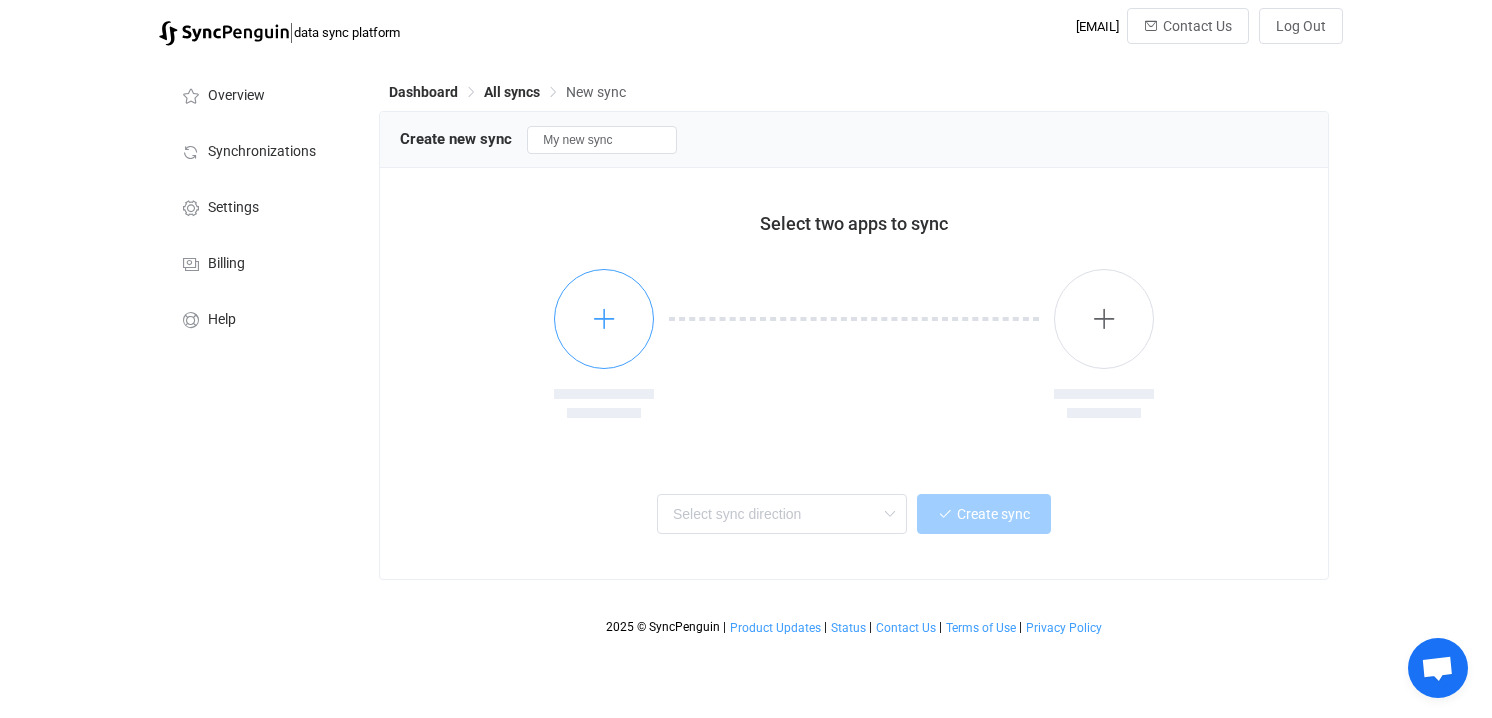 click at bounding box center [604, 318] 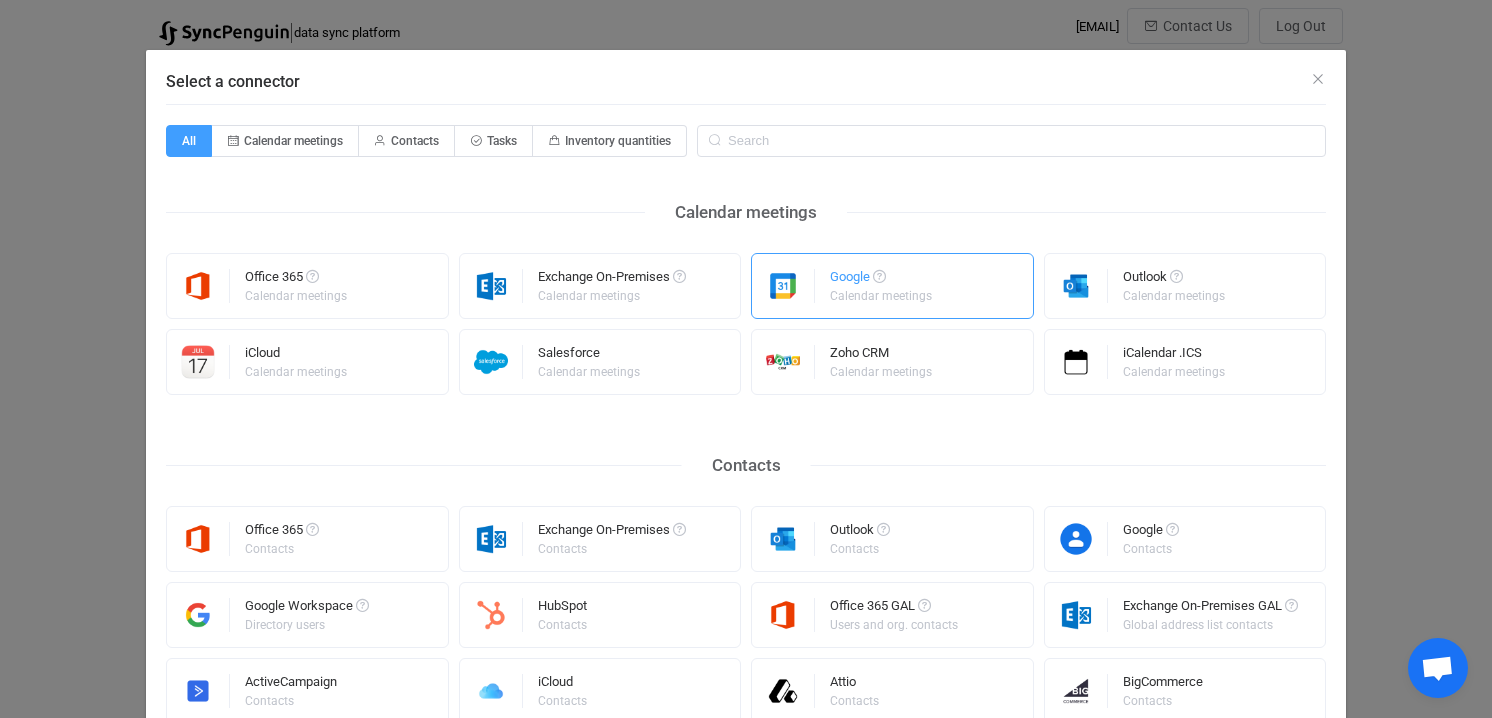 click on "Google" at bounding box center [882, 280] 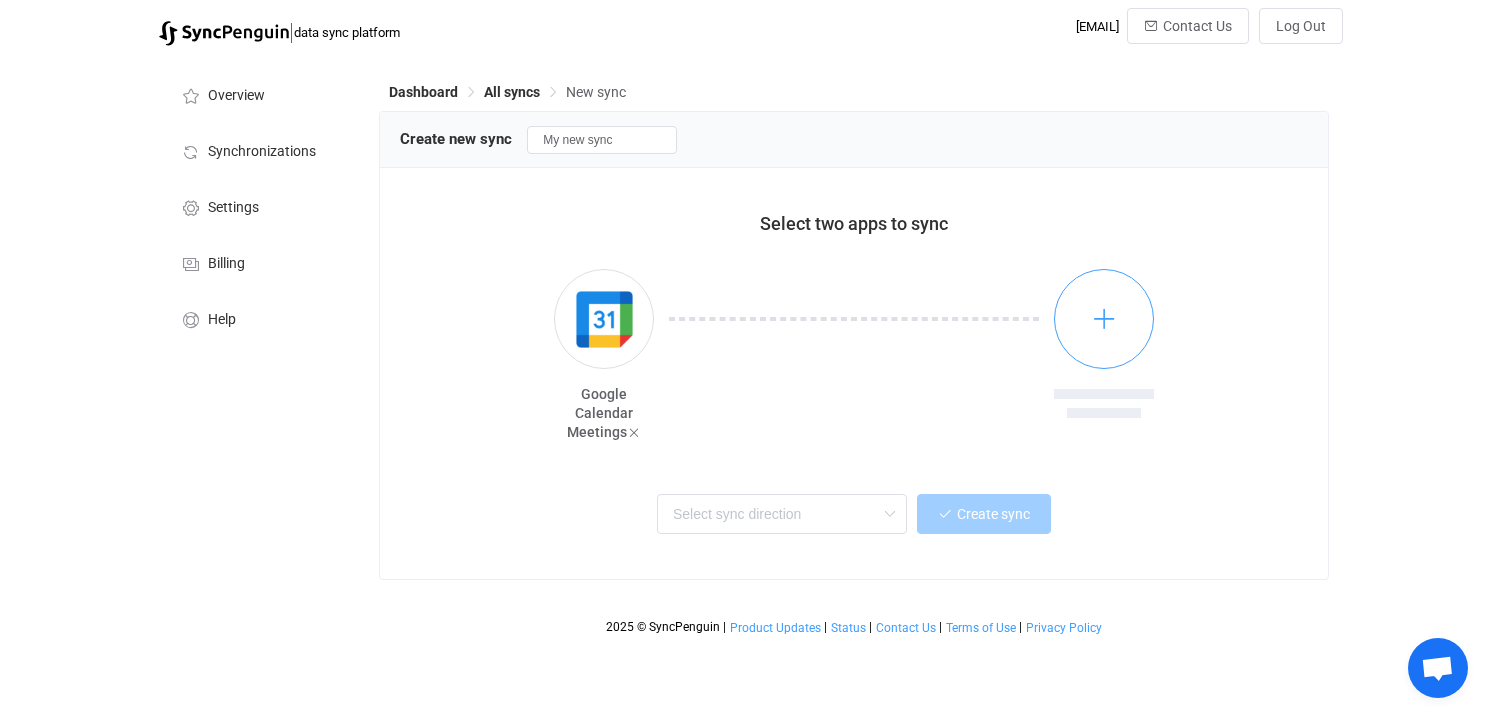click at bounding box center (1104, 318) 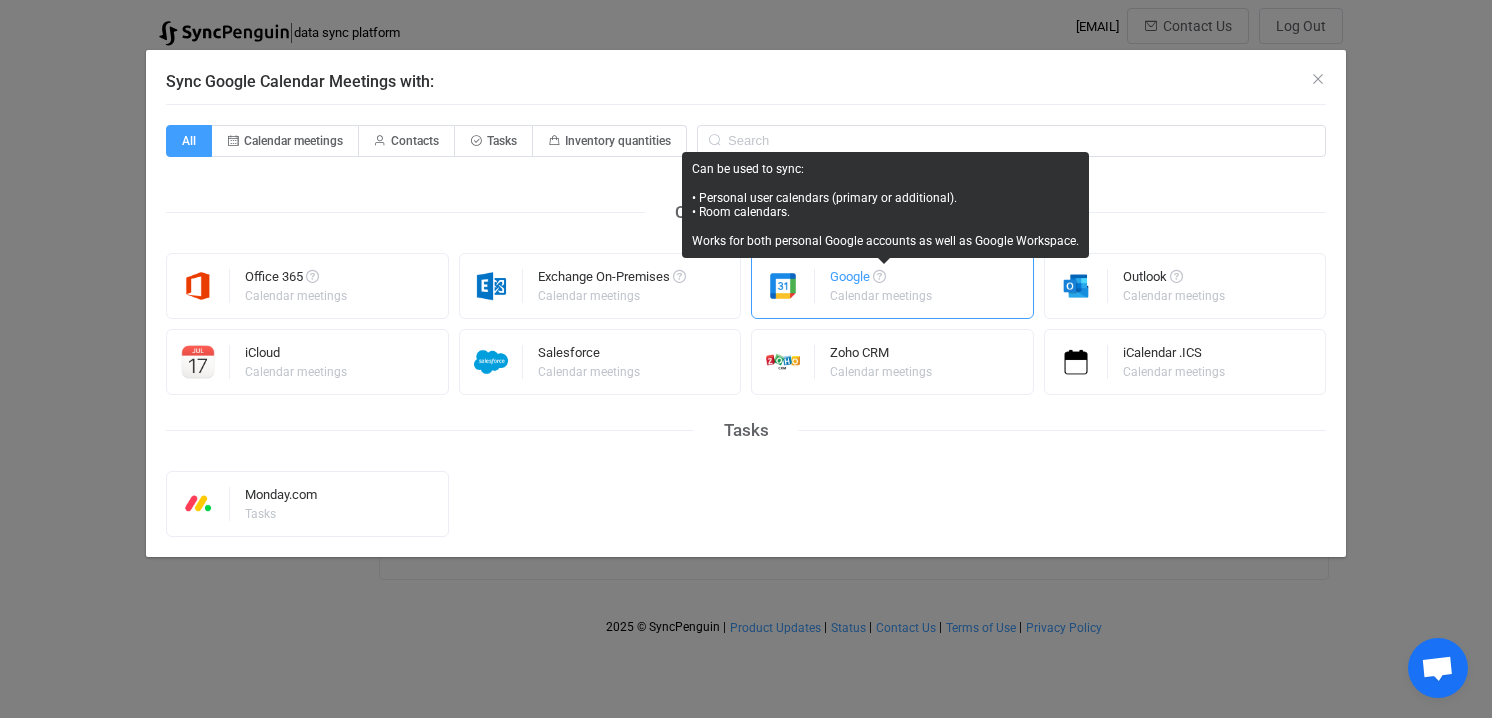 click on "Google" at bounding box center (882, 280) 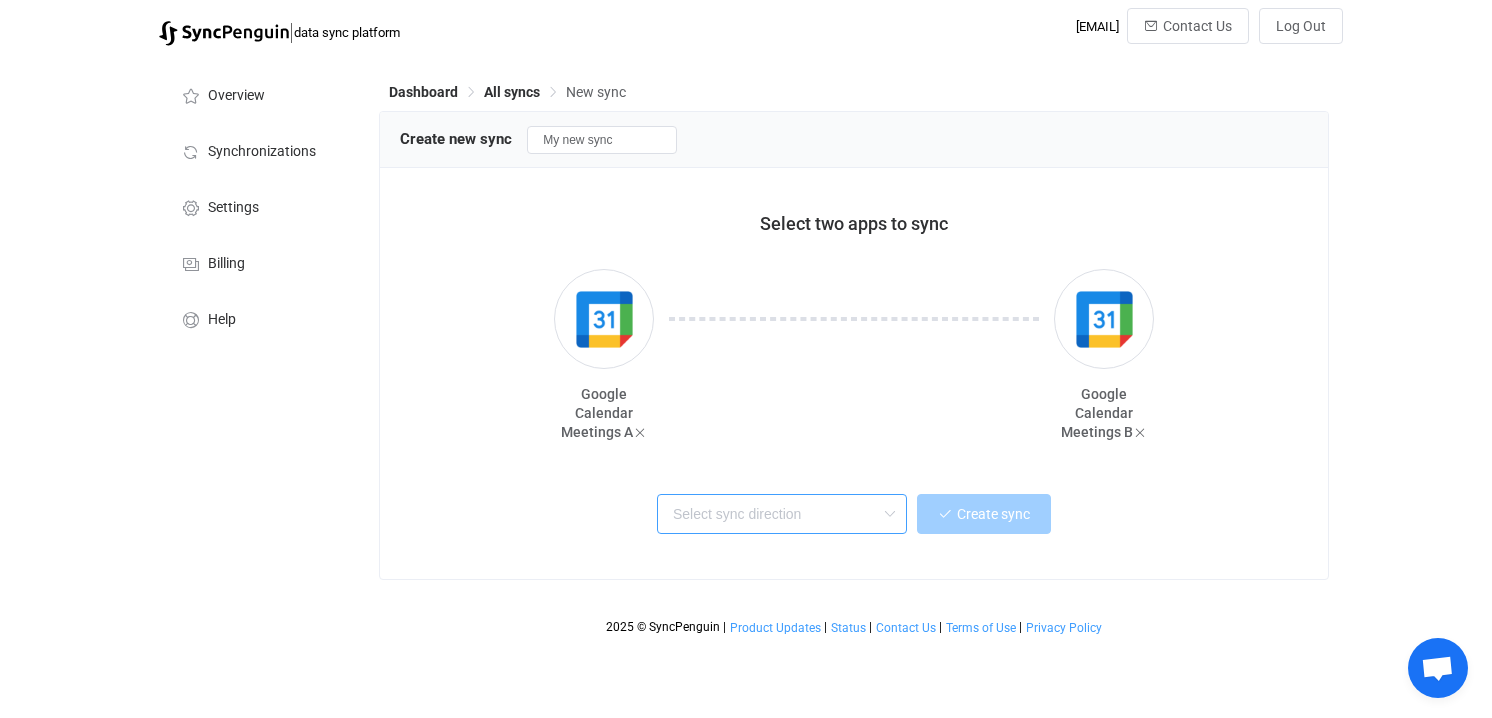 click at bounding box center (782, 514) 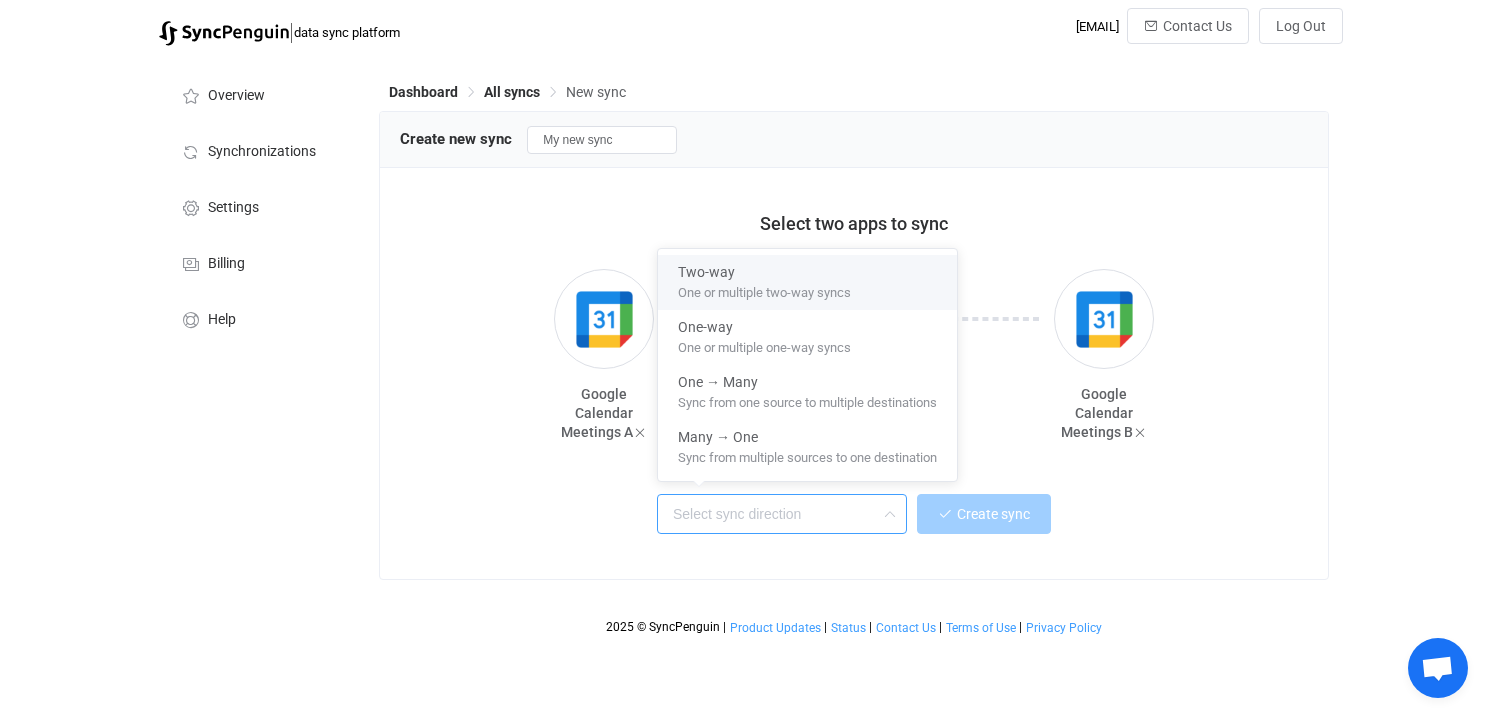 click on "Two-way" at bounding box center (807, 268) 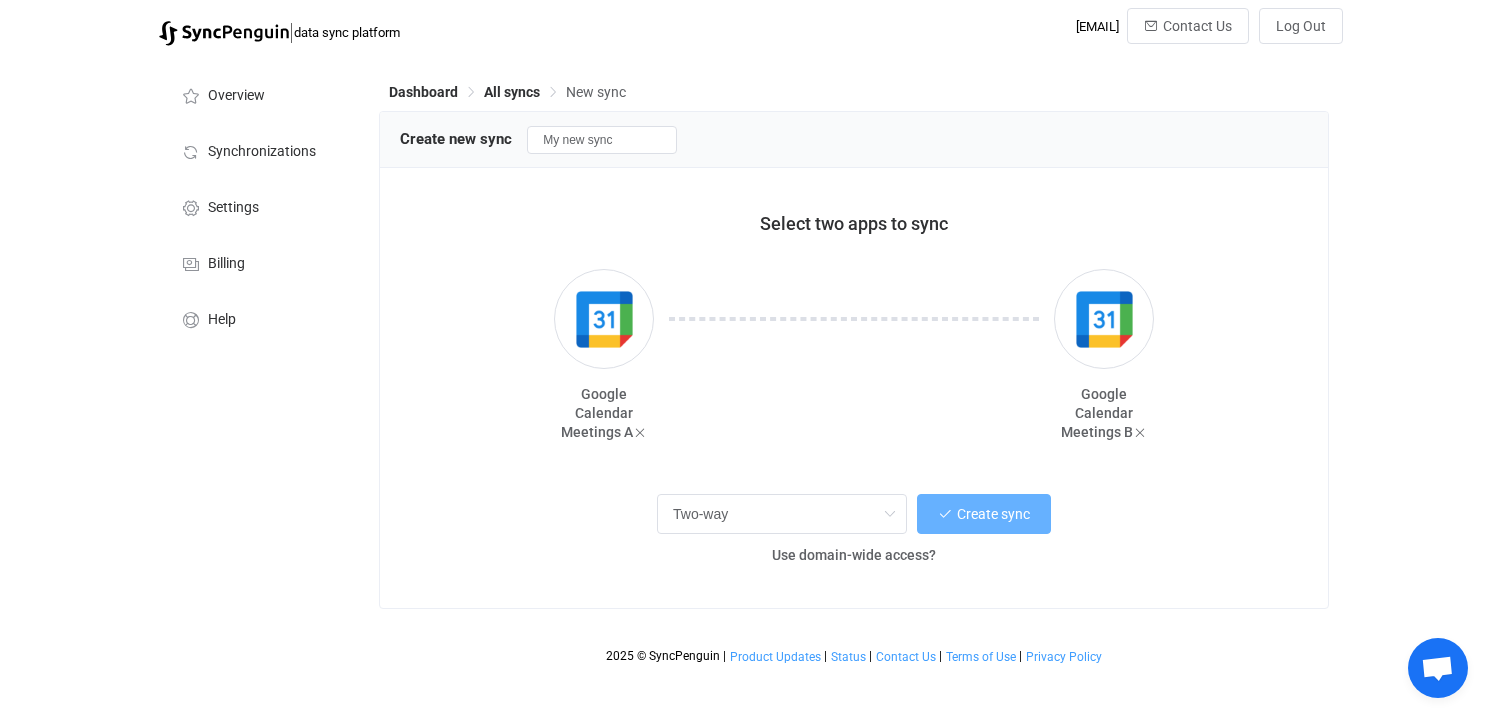click on "Create sync" at bounding box center (993, 514) 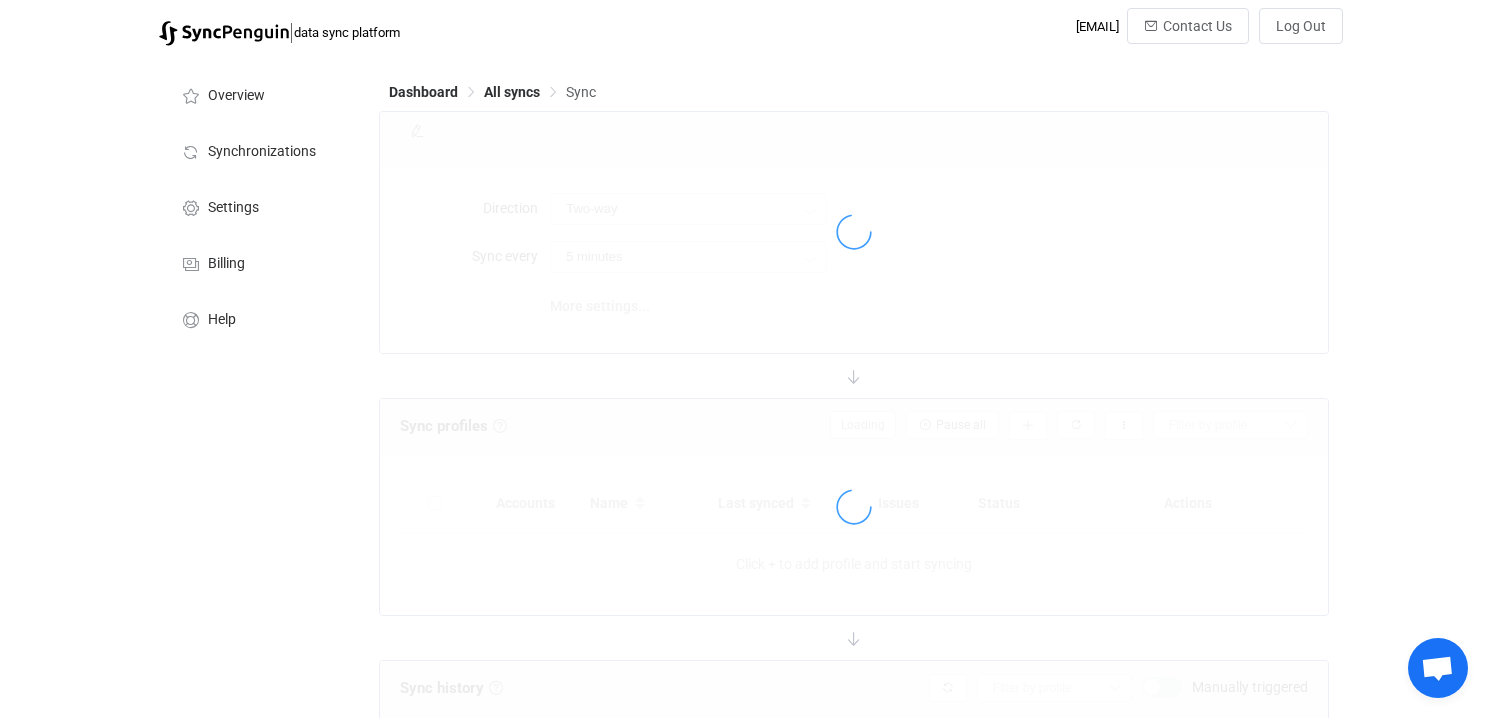 type on "10 minutes" 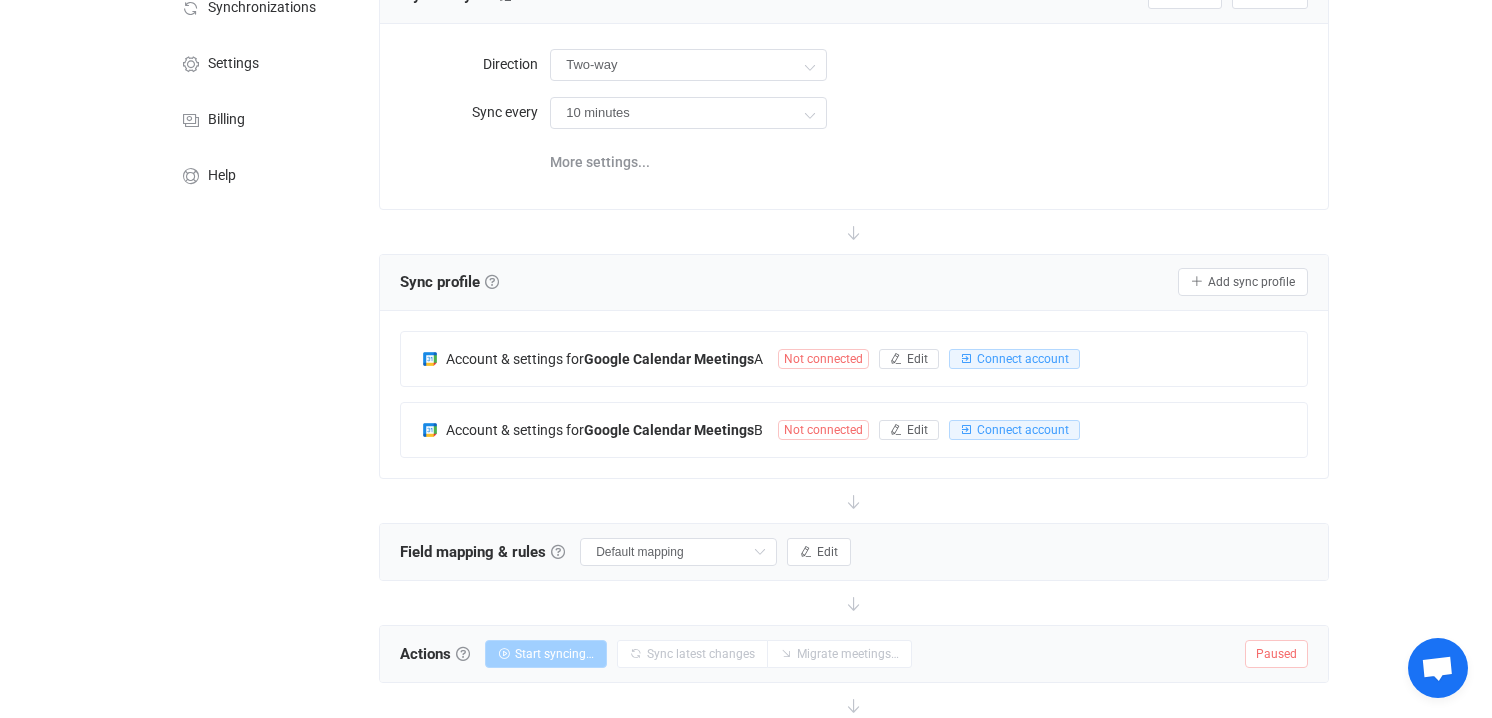 scroll, scrollTop: 148, scrollLeft: 0, axis: vertical 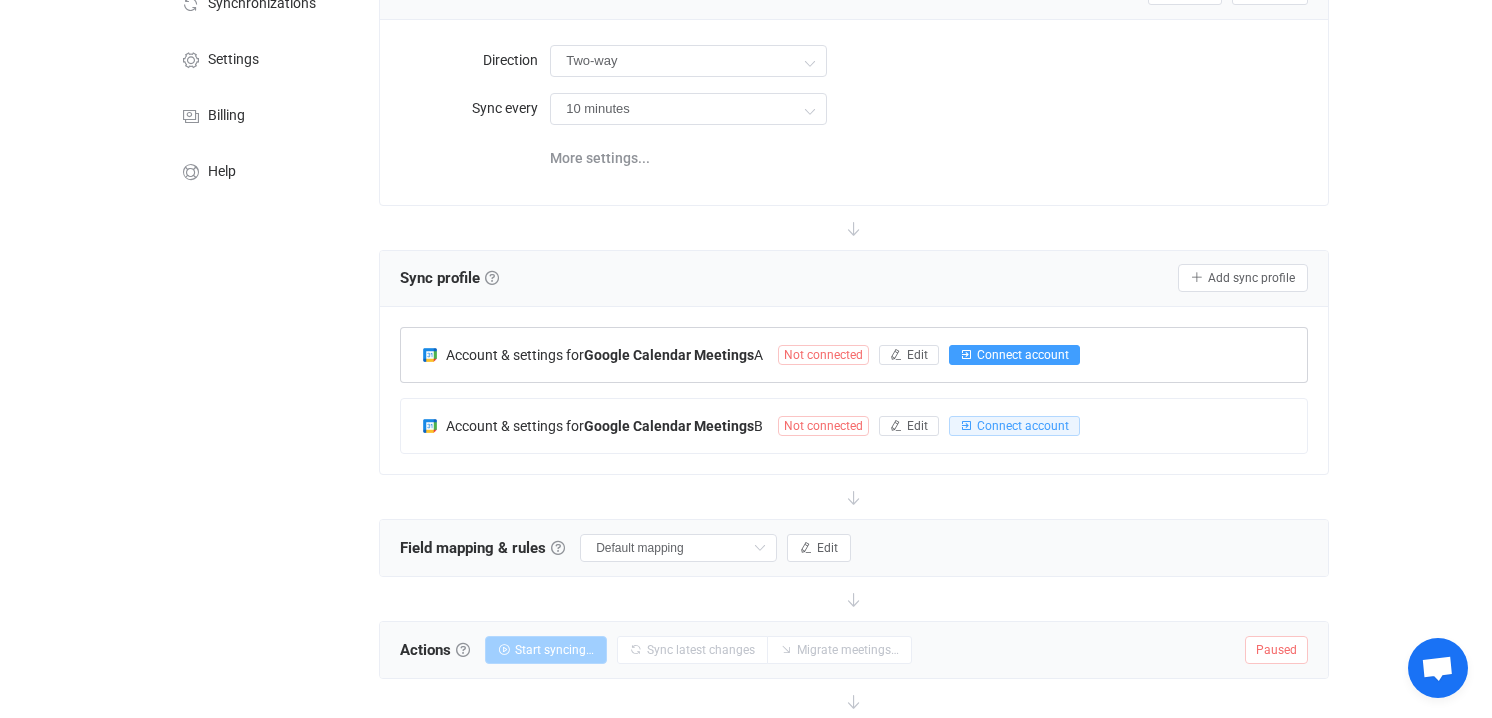 click on "Connect account" at bounding box center [1023, 355] 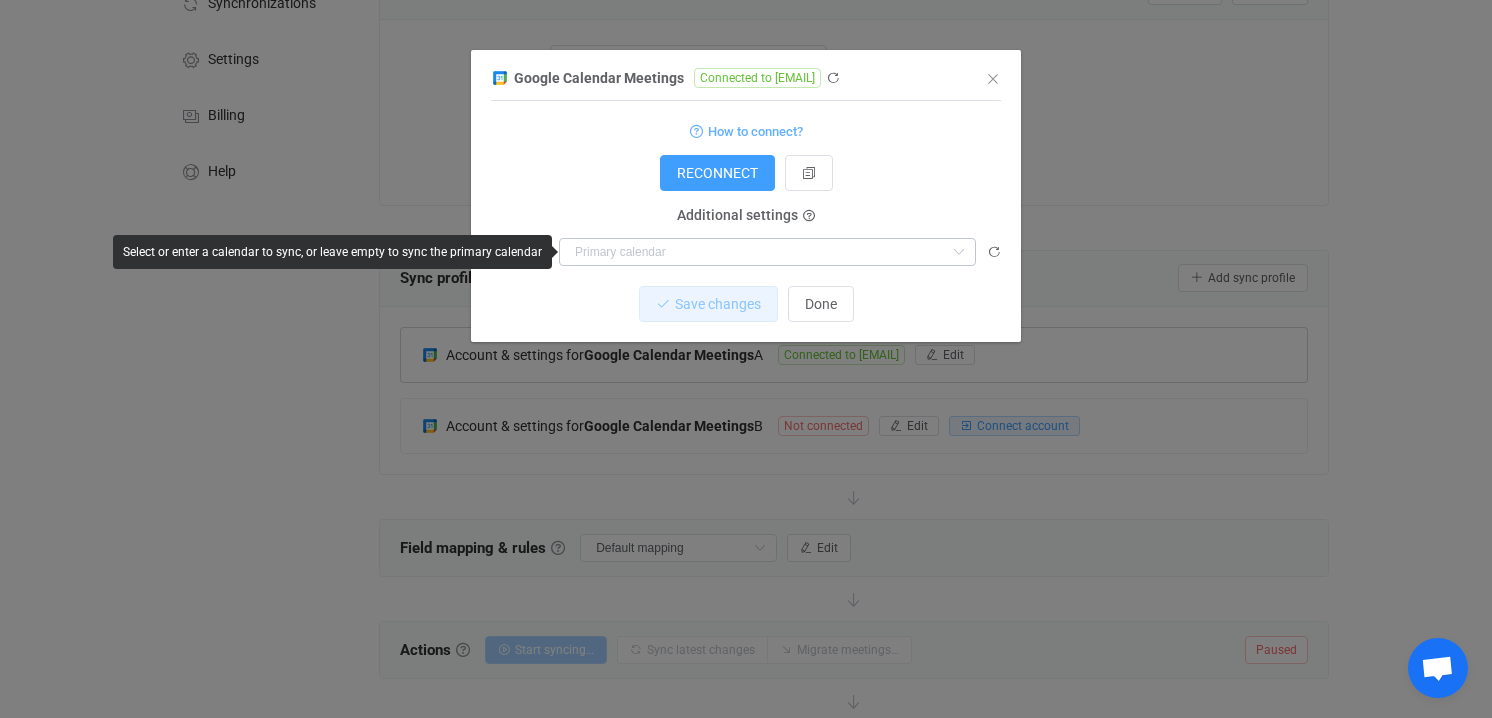 click at bounding box center [958, 252] 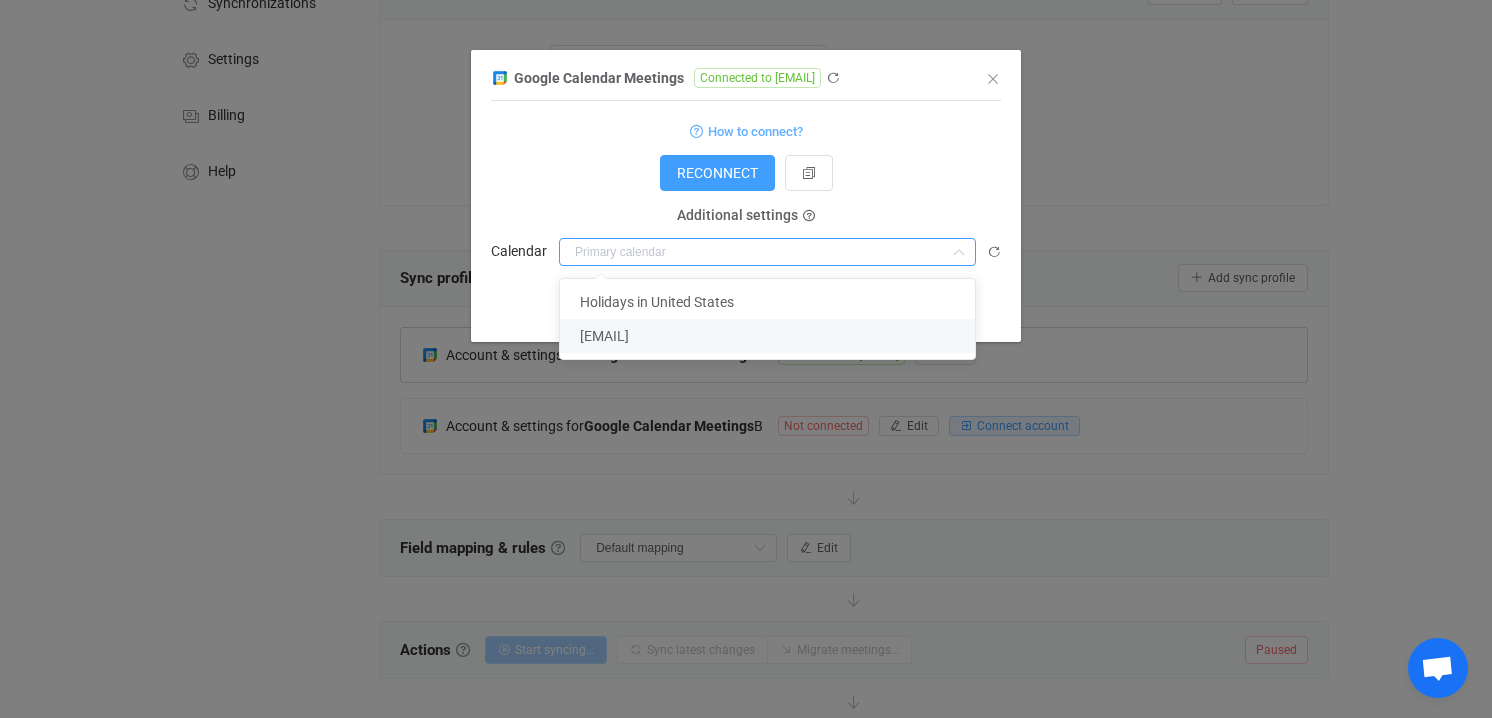 click on "[EMAIL]" at bounding box center (604, 336) 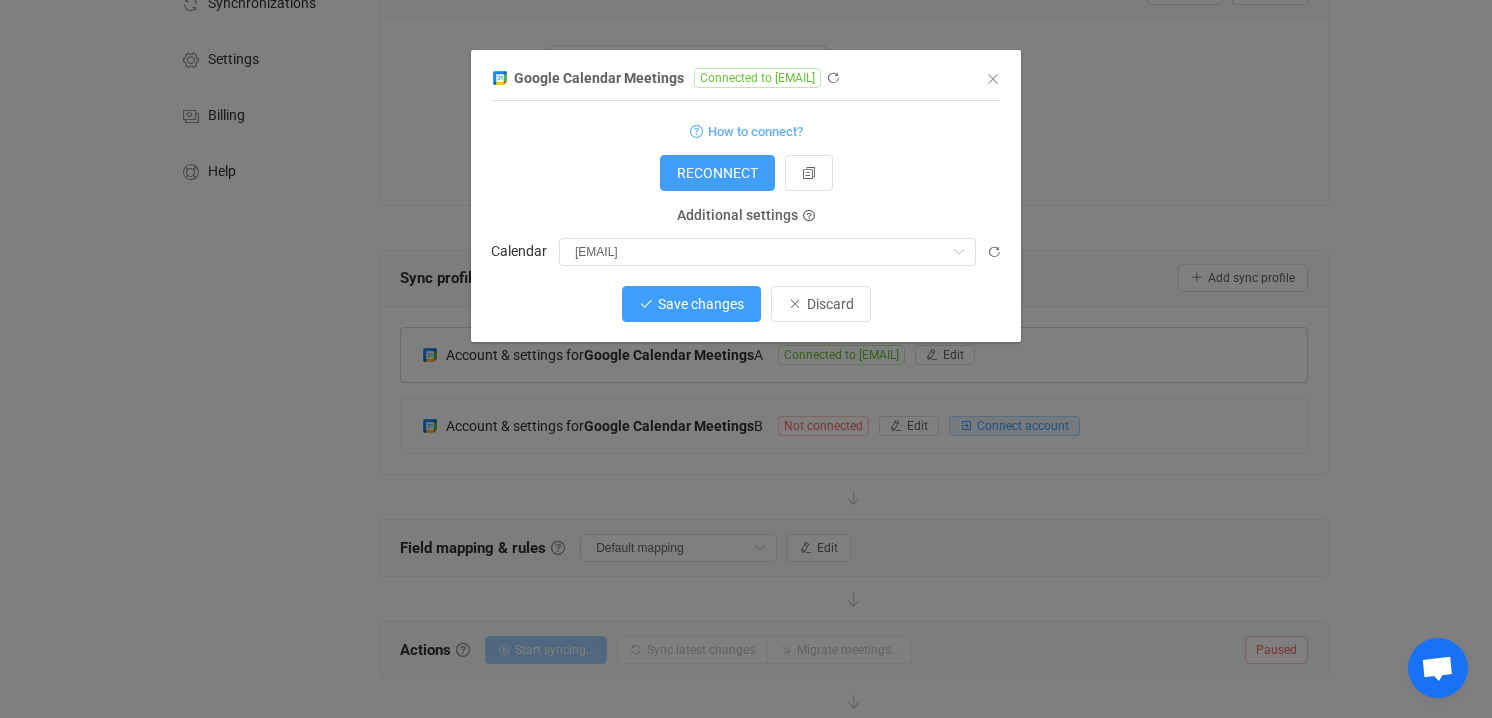 click on "Save changes" at bounding box center (701, 304) 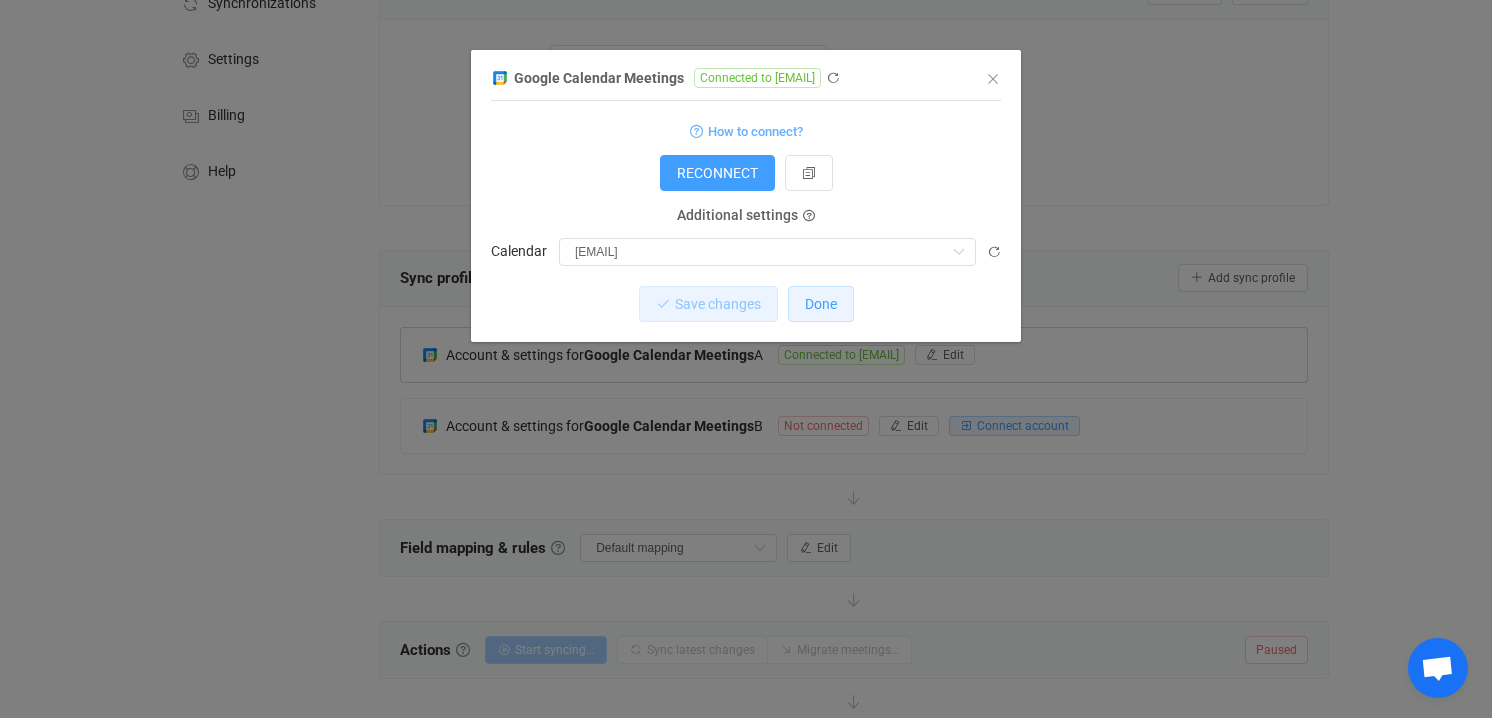 click on "Done" at bounding box center (821, 304) 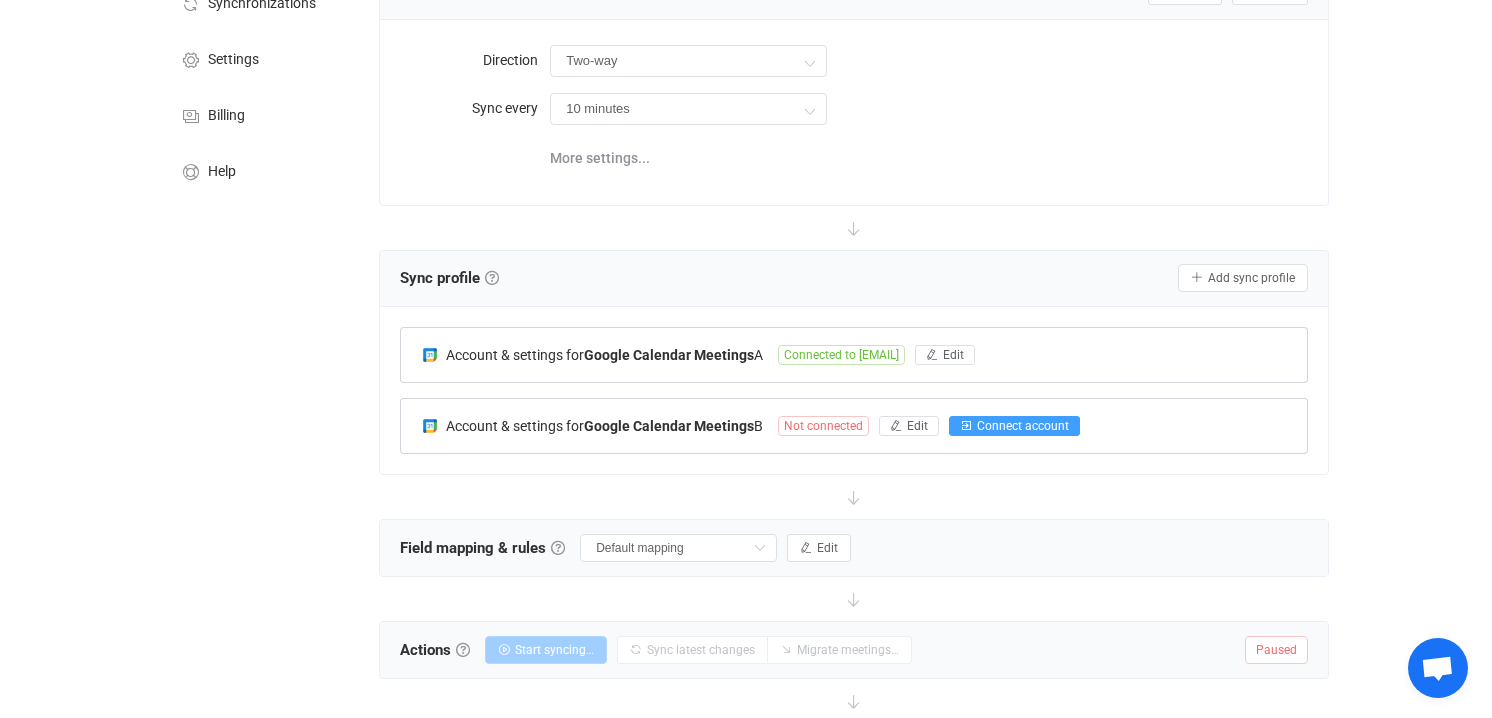 click on "Connect account" at bounding box center (1023, 426) 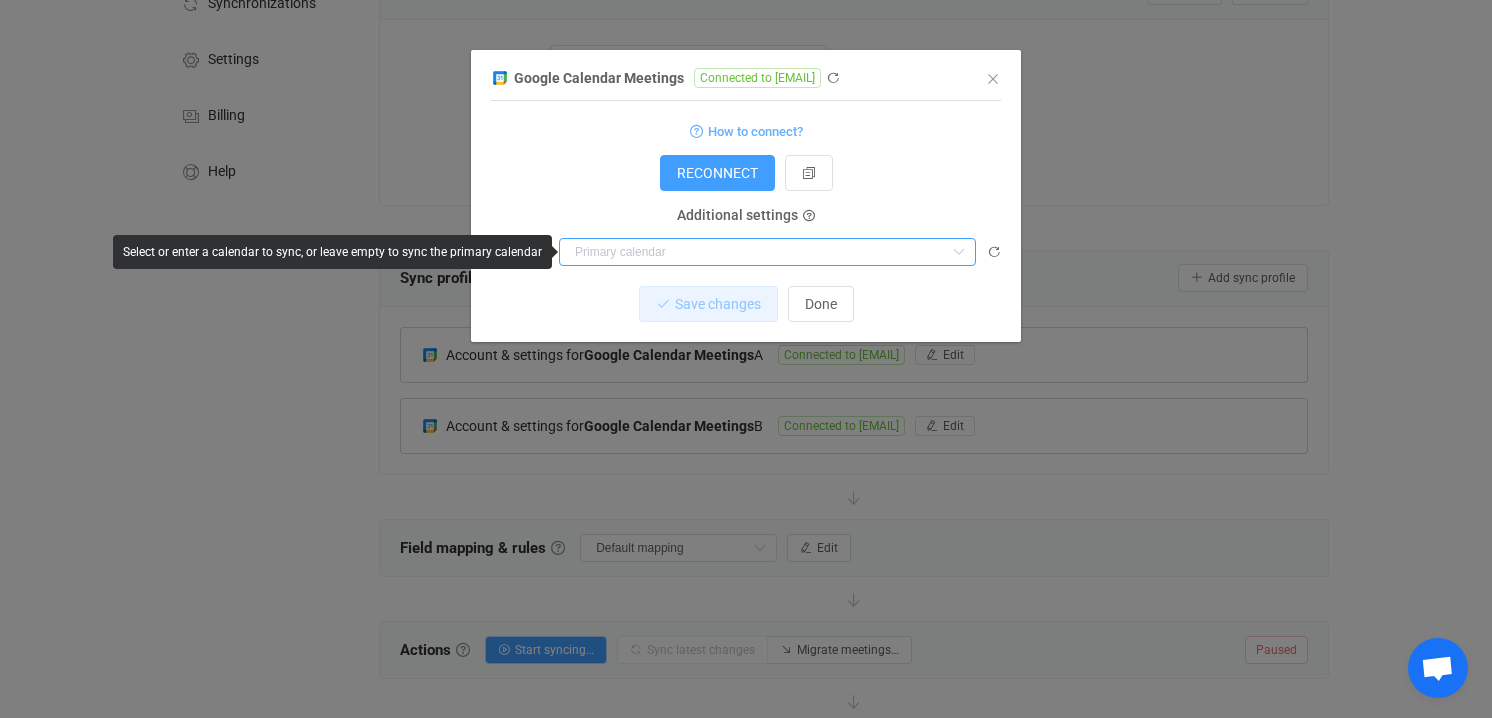 click at bounding box center (767, 252) 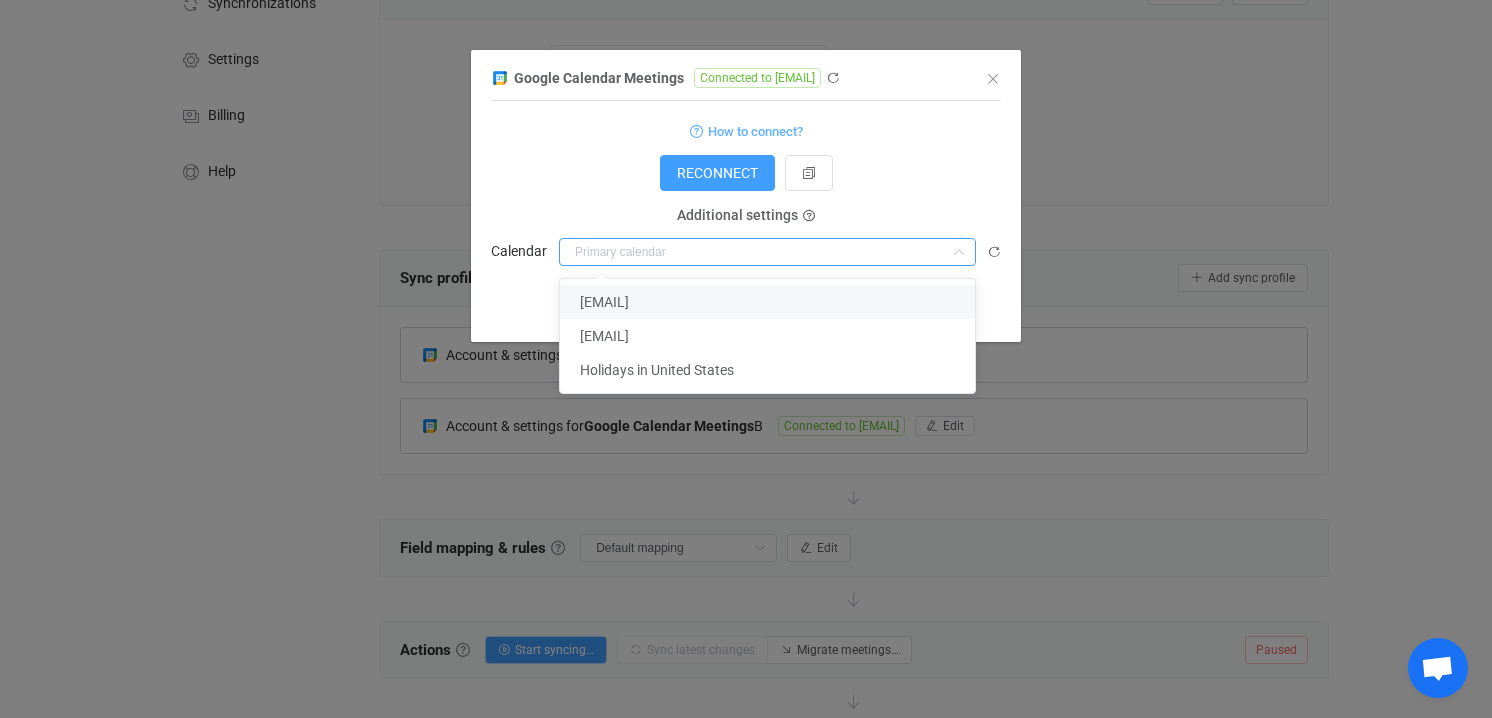 click on "[EMAIL]" at bounding box center (604, 302) 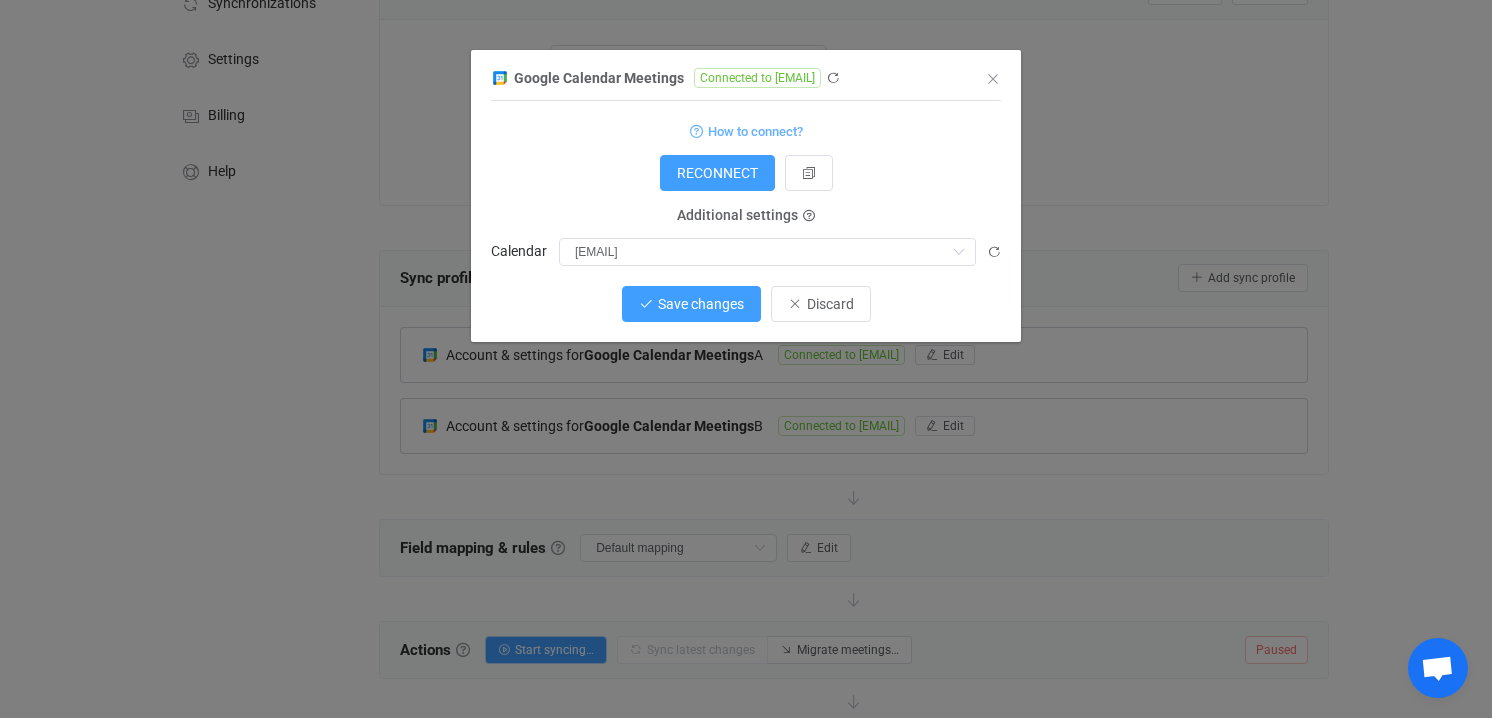 click on "Save changes" at bounding box center [701, 304] 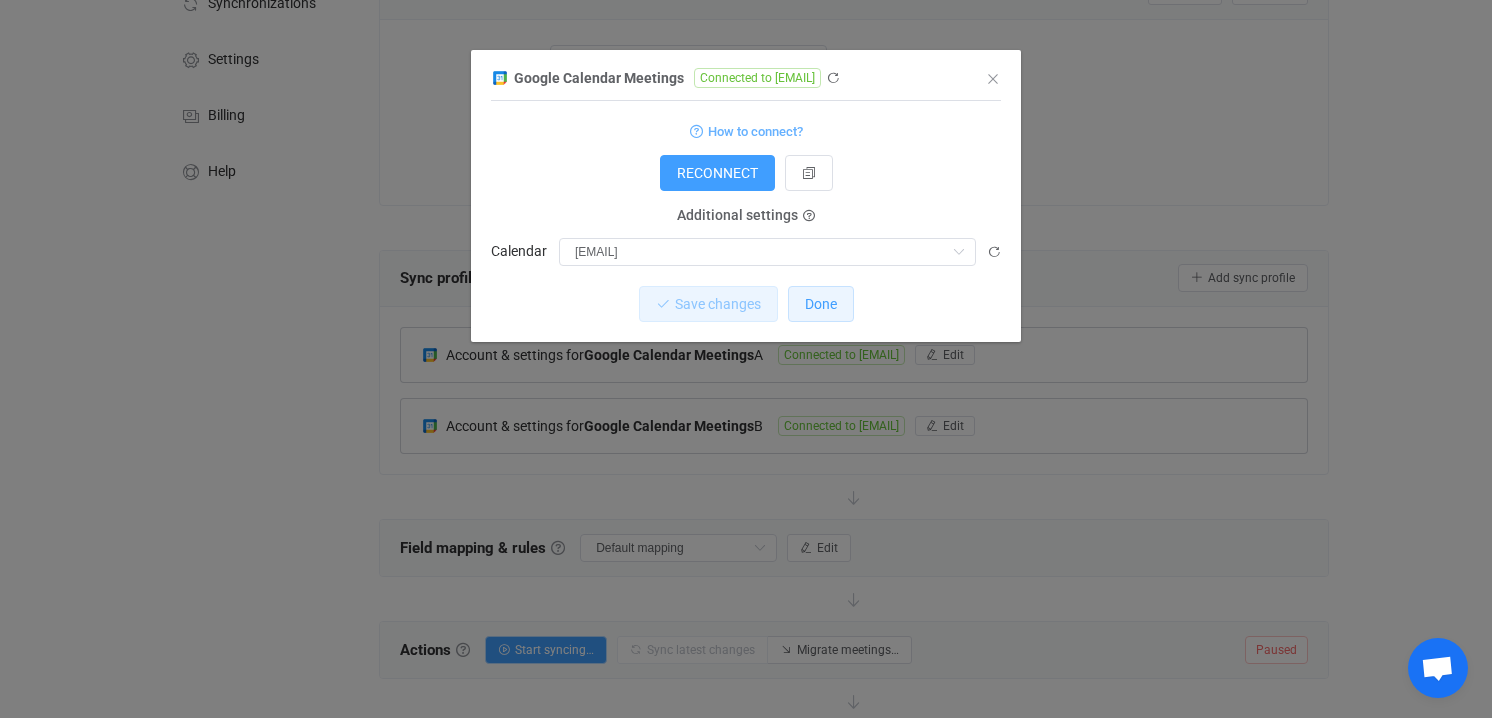 click on "Done" at bounding box center [821, 304] 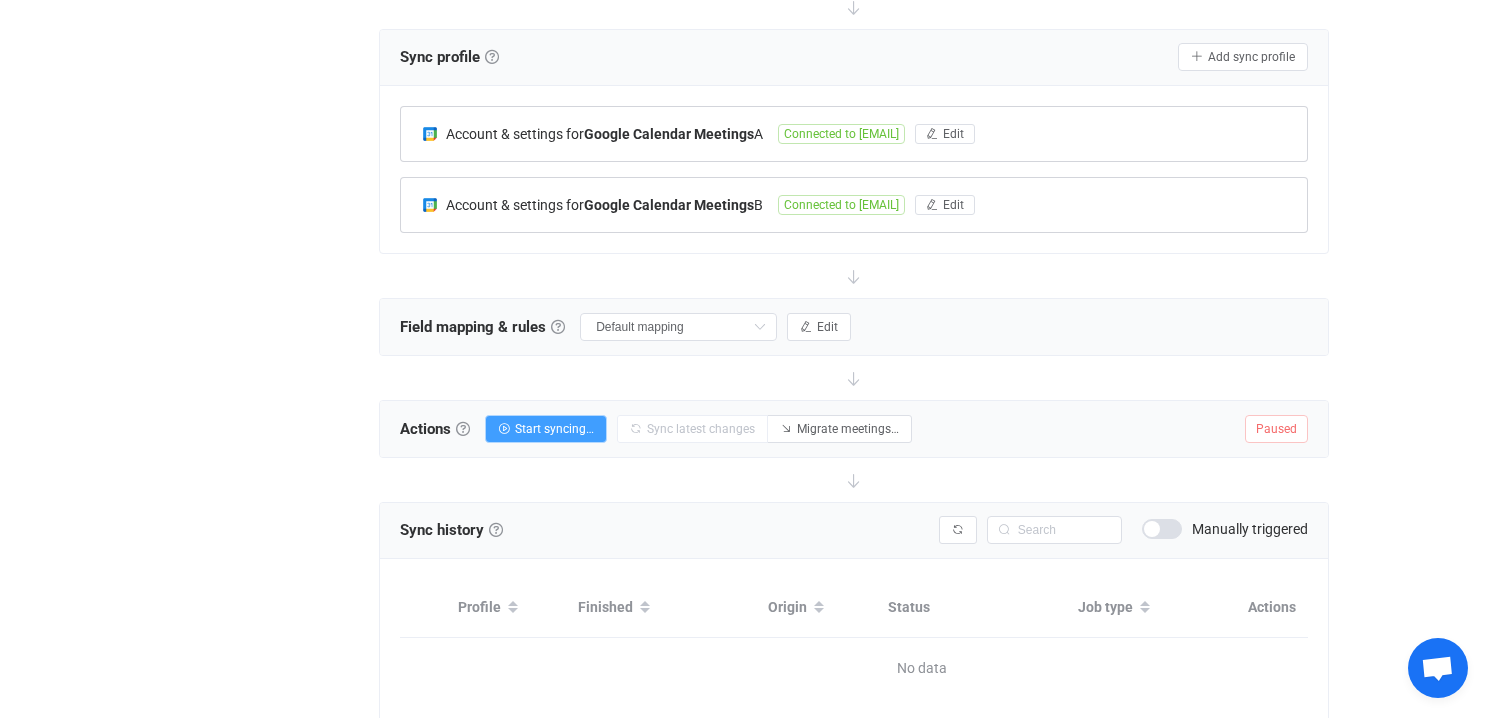 scroll, scrollTop: 449, scrollLeft: 0, axis: vertical 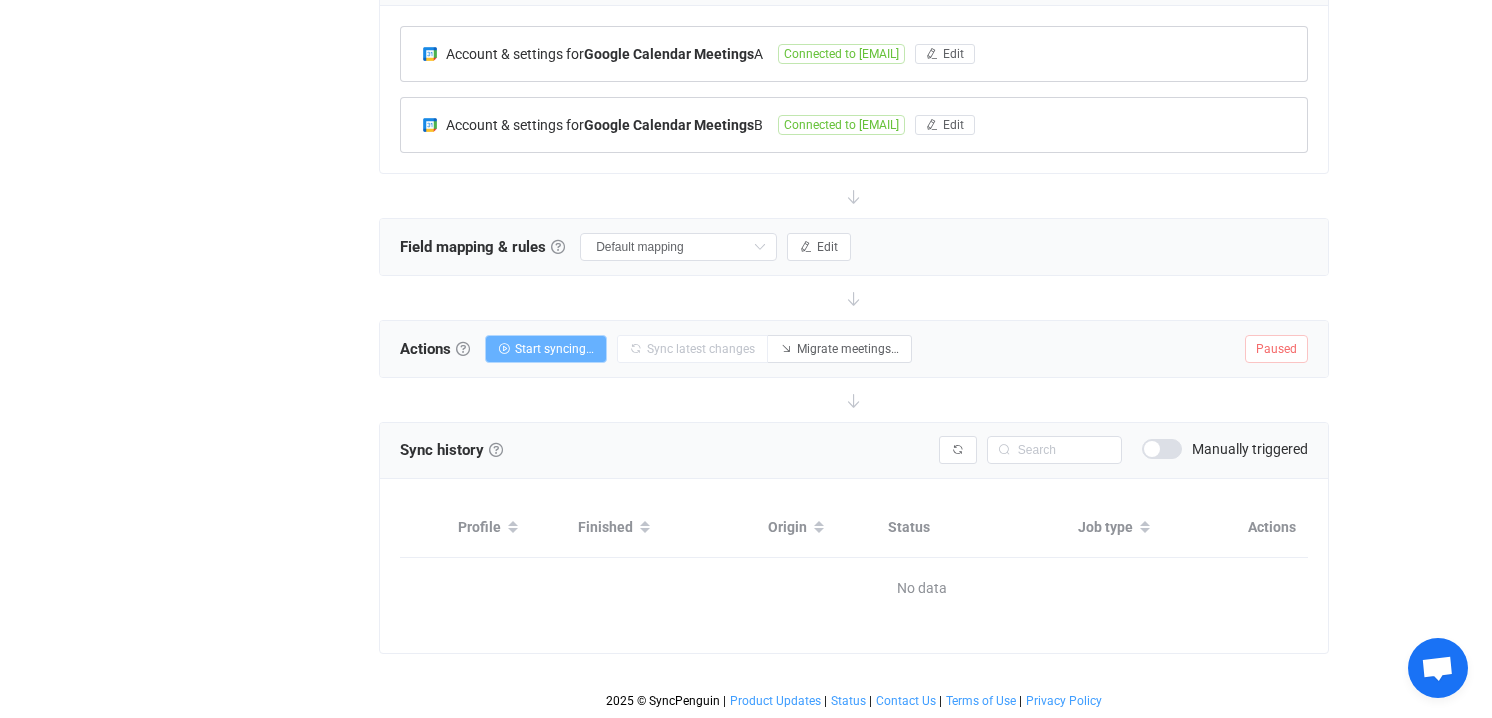click on "Start syncing…" at bounding box center (554, 349) 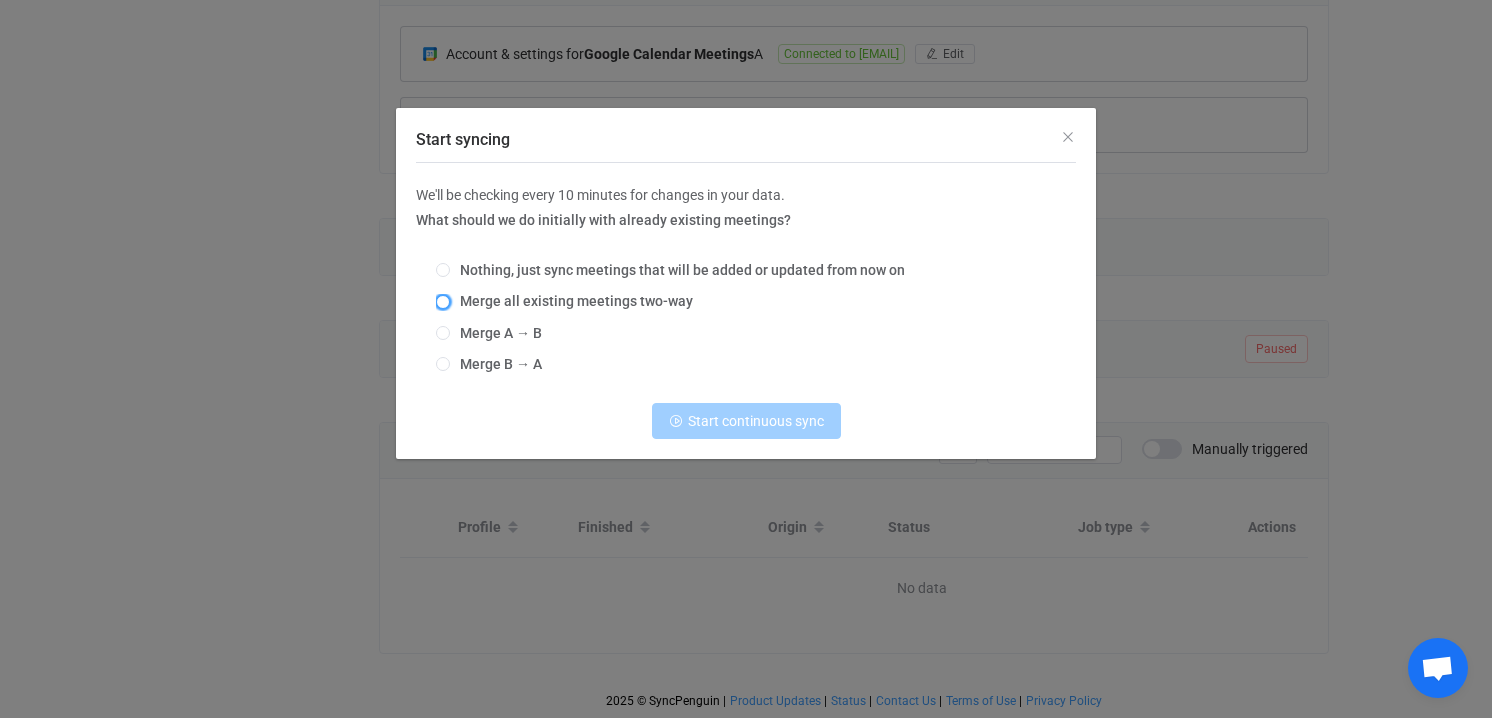 click at bounding box center (443, 302) 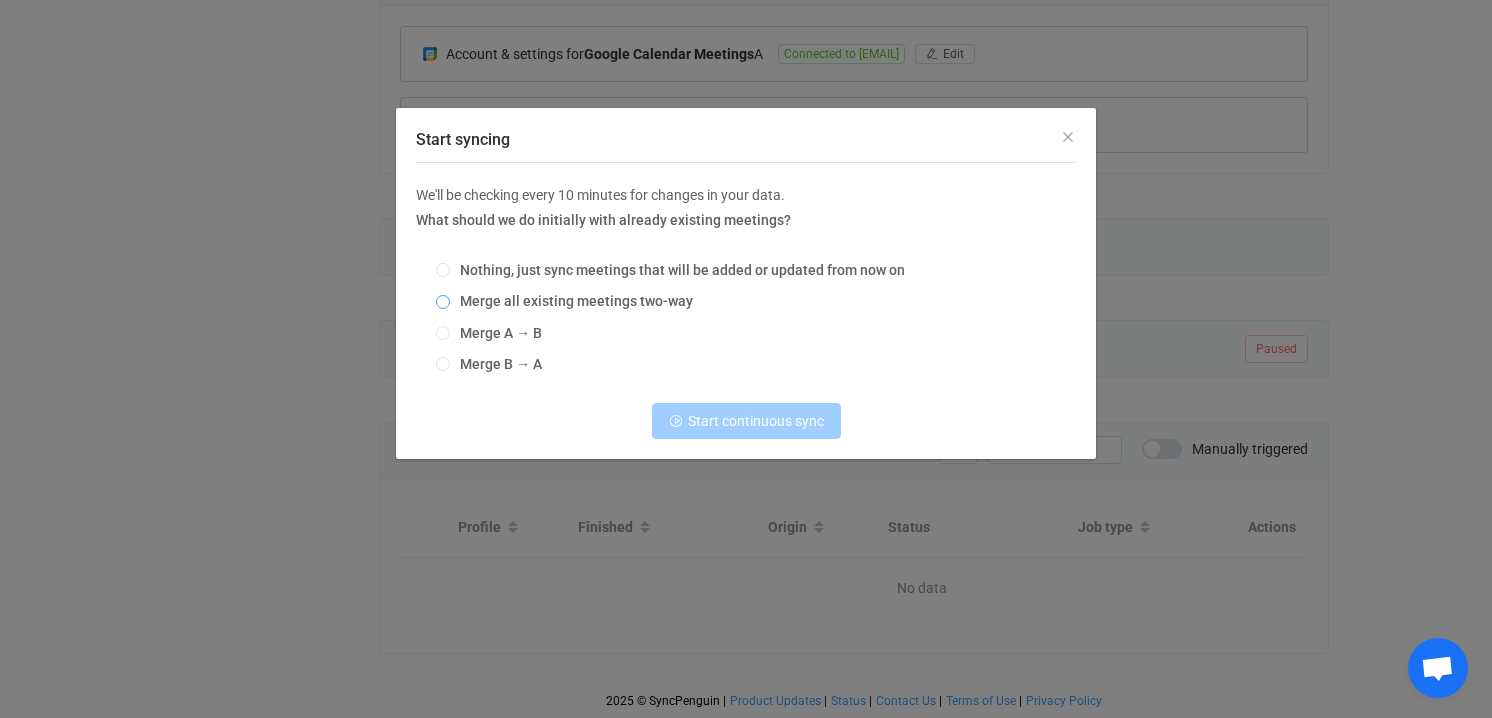 click on "Merge all existing meetings two-way" at bounding box center [443, 303] 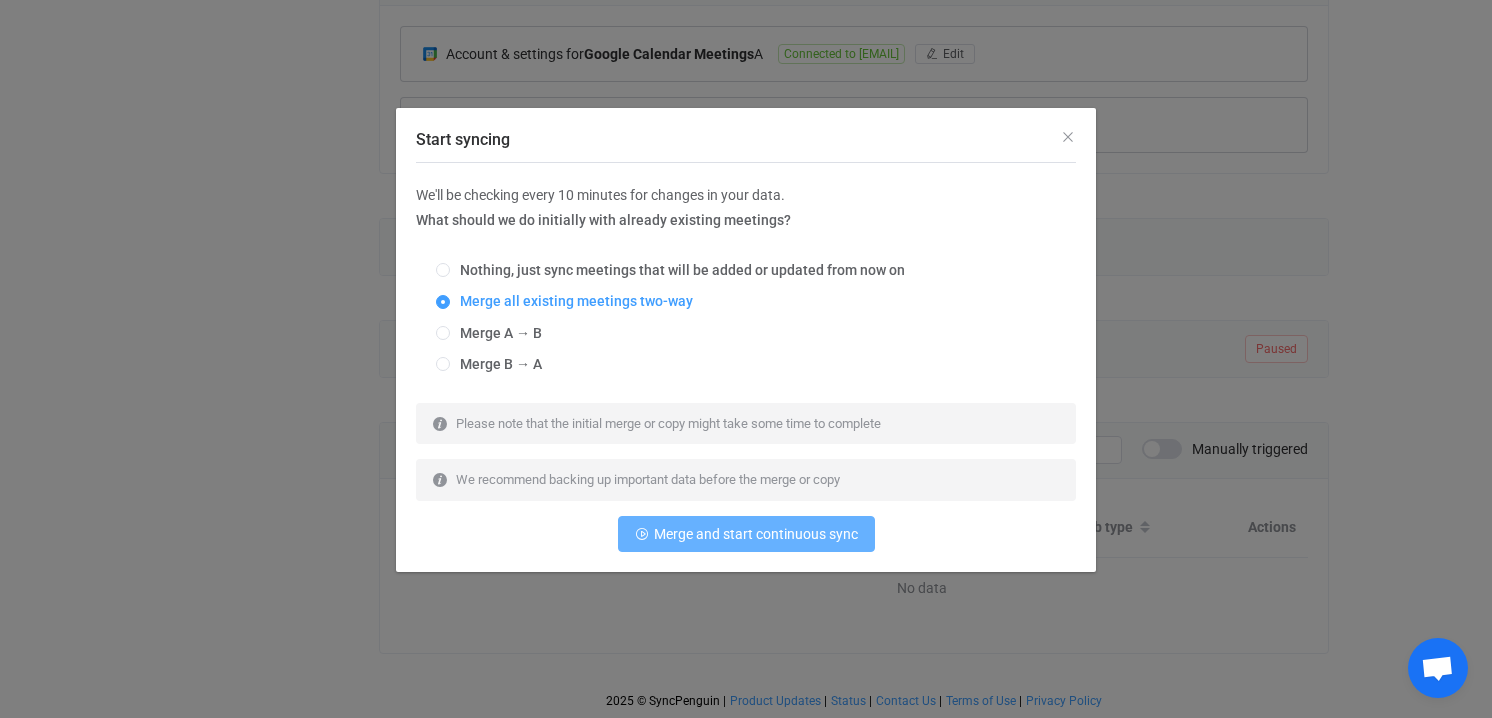 click on "Merge and start continuous sync" at bounding box center [756, 534] 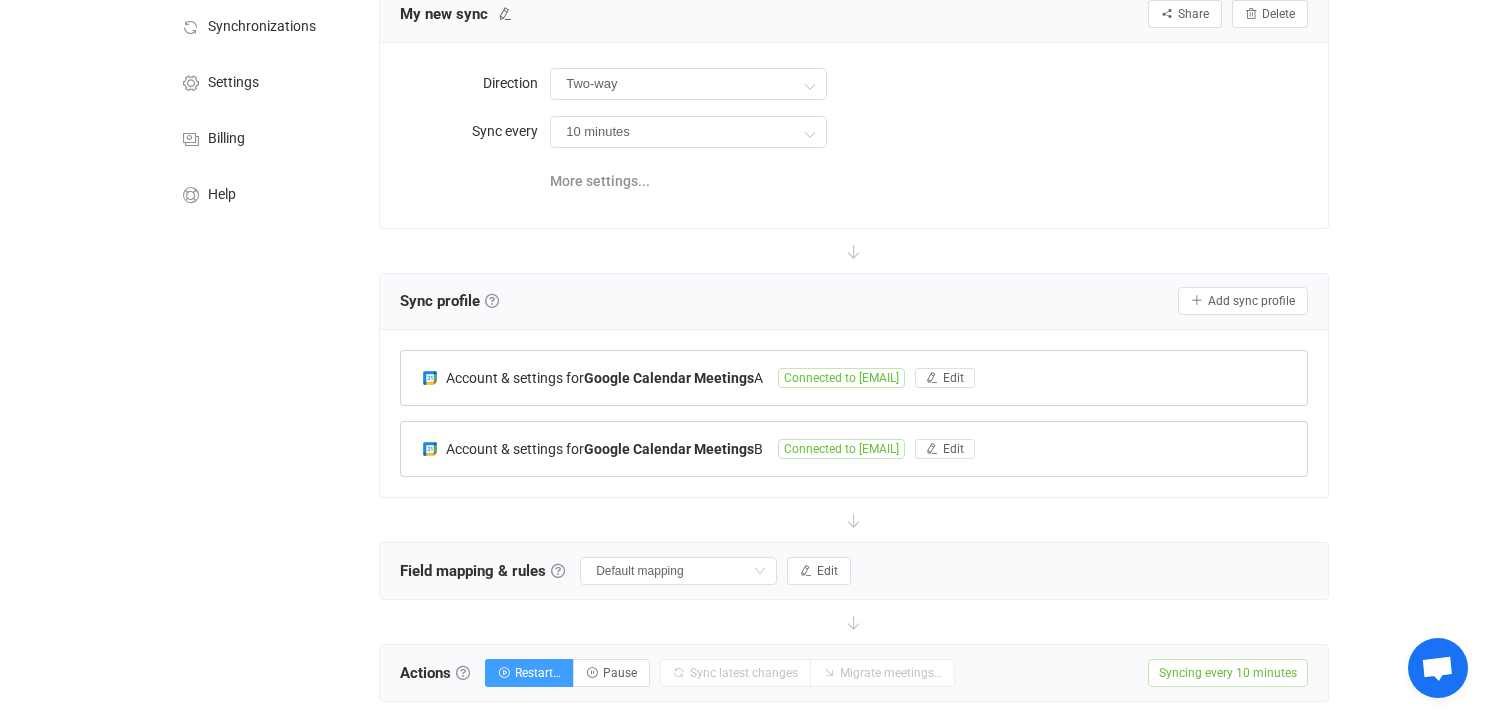 scroll, scrollTop: 91, scrollLeft: 0, axis: vertical 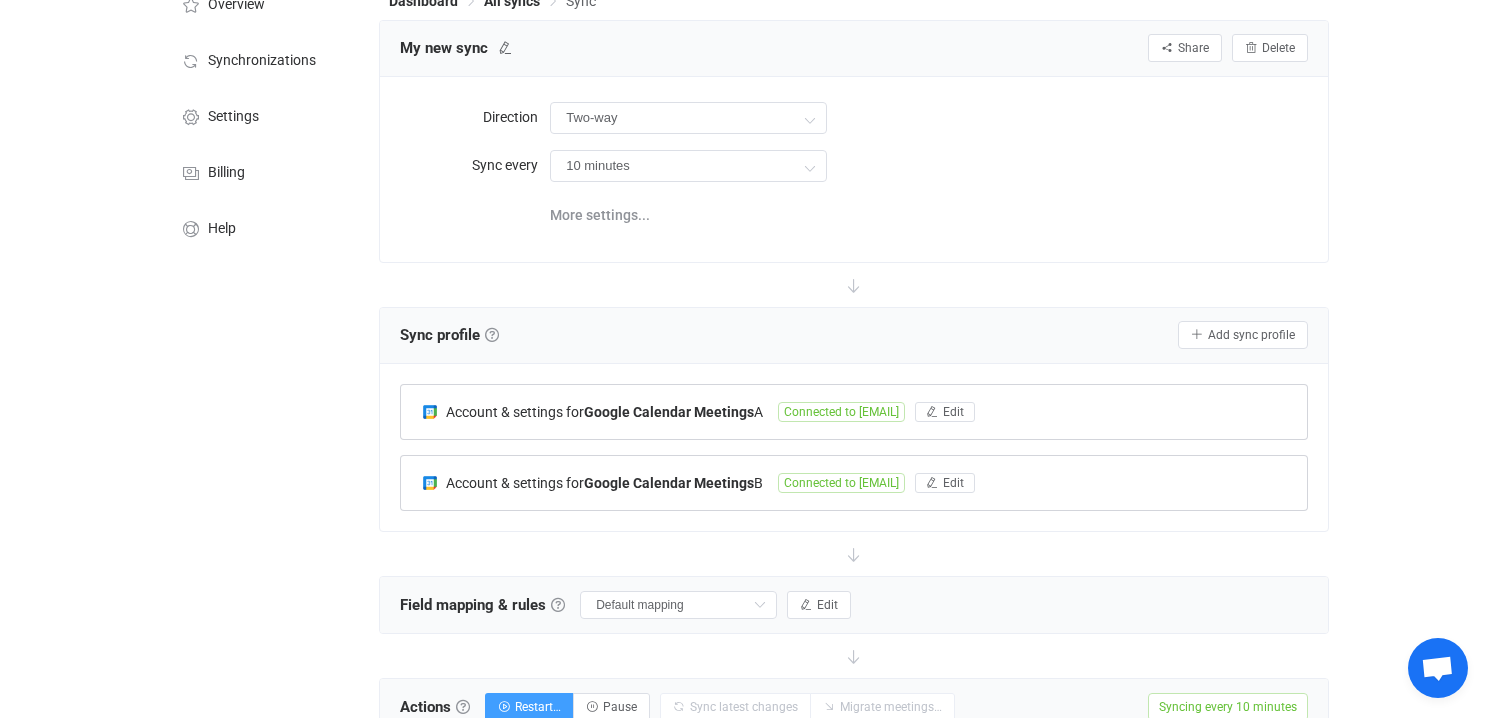 click at bounding box center (854, 285) 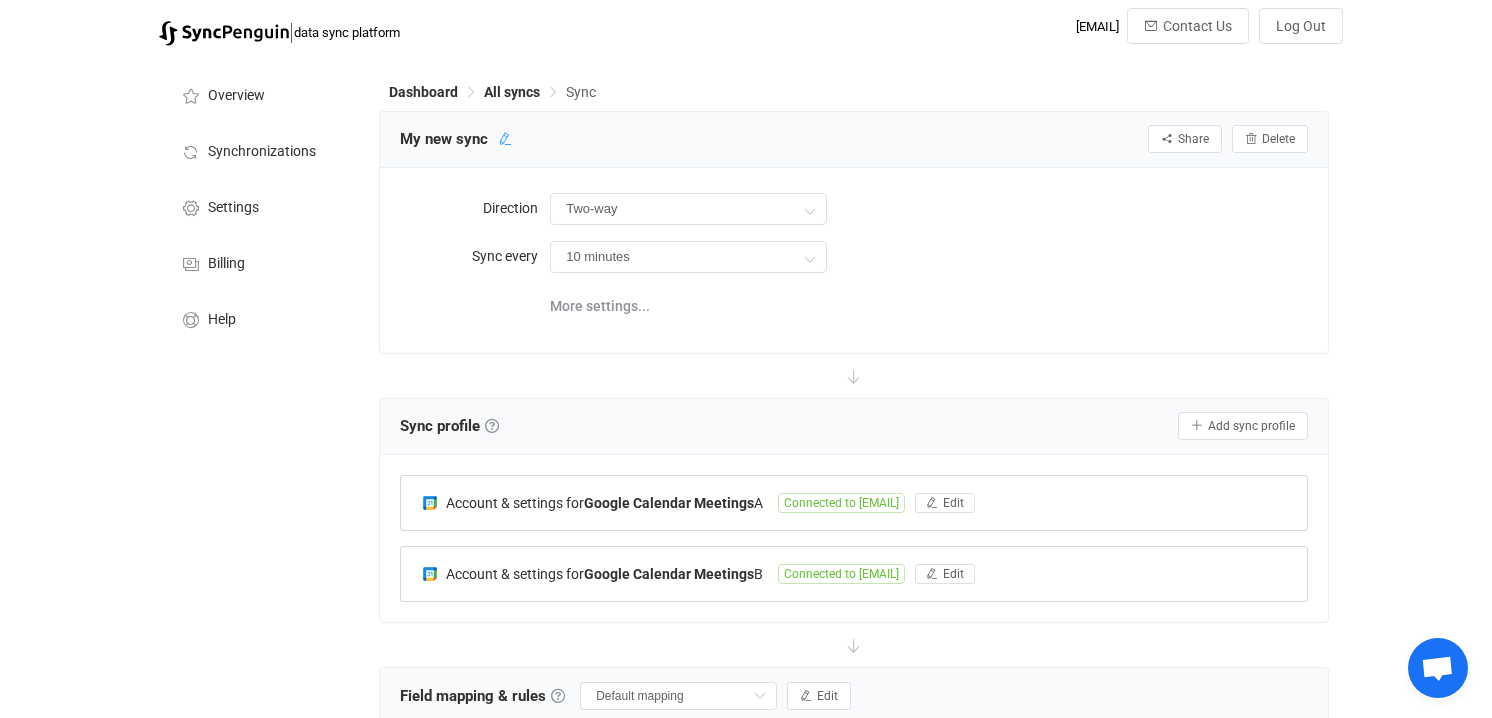 click at bounding box center (505, 139) 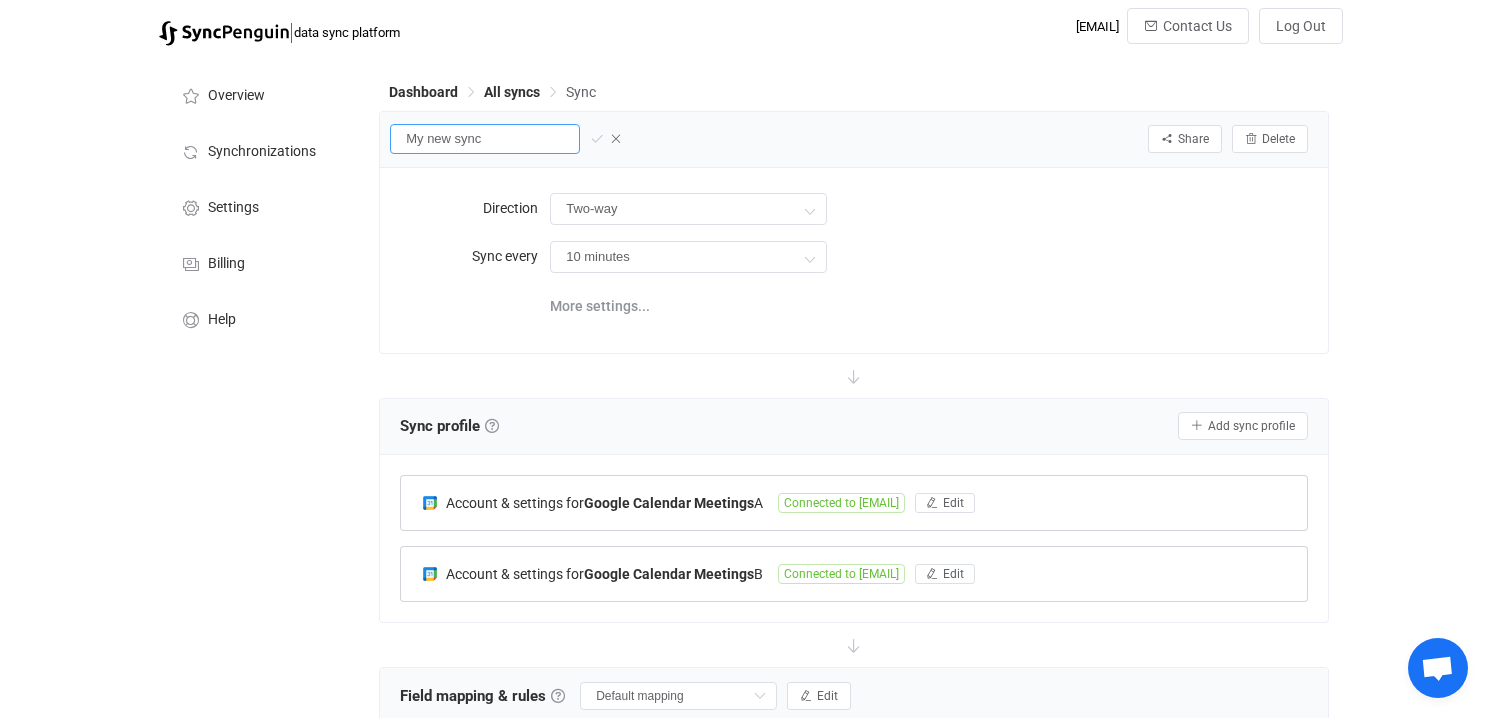 drag, startPoint x: 496, startPoint y: 140, endPoint x: 368, endPoint y: 136, distance: 128.06248 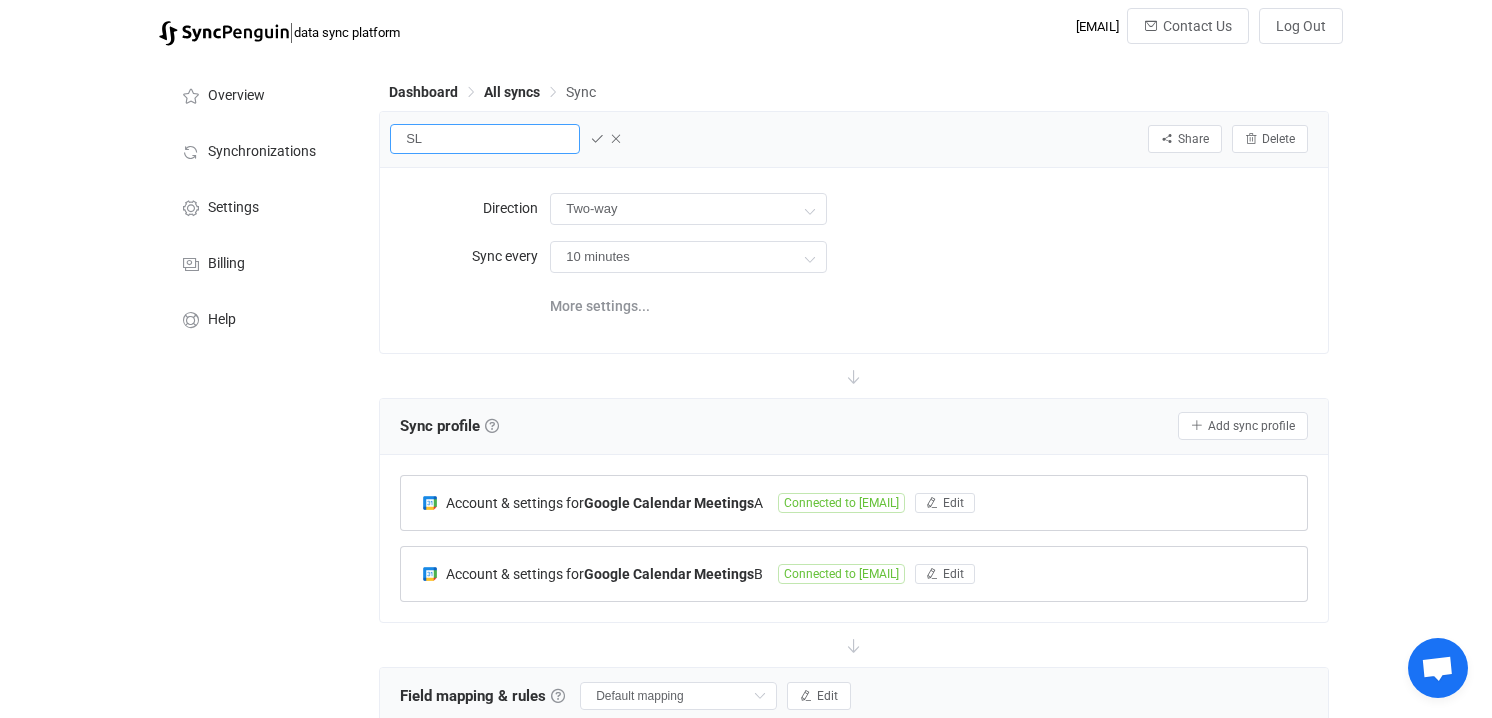 type on "S" 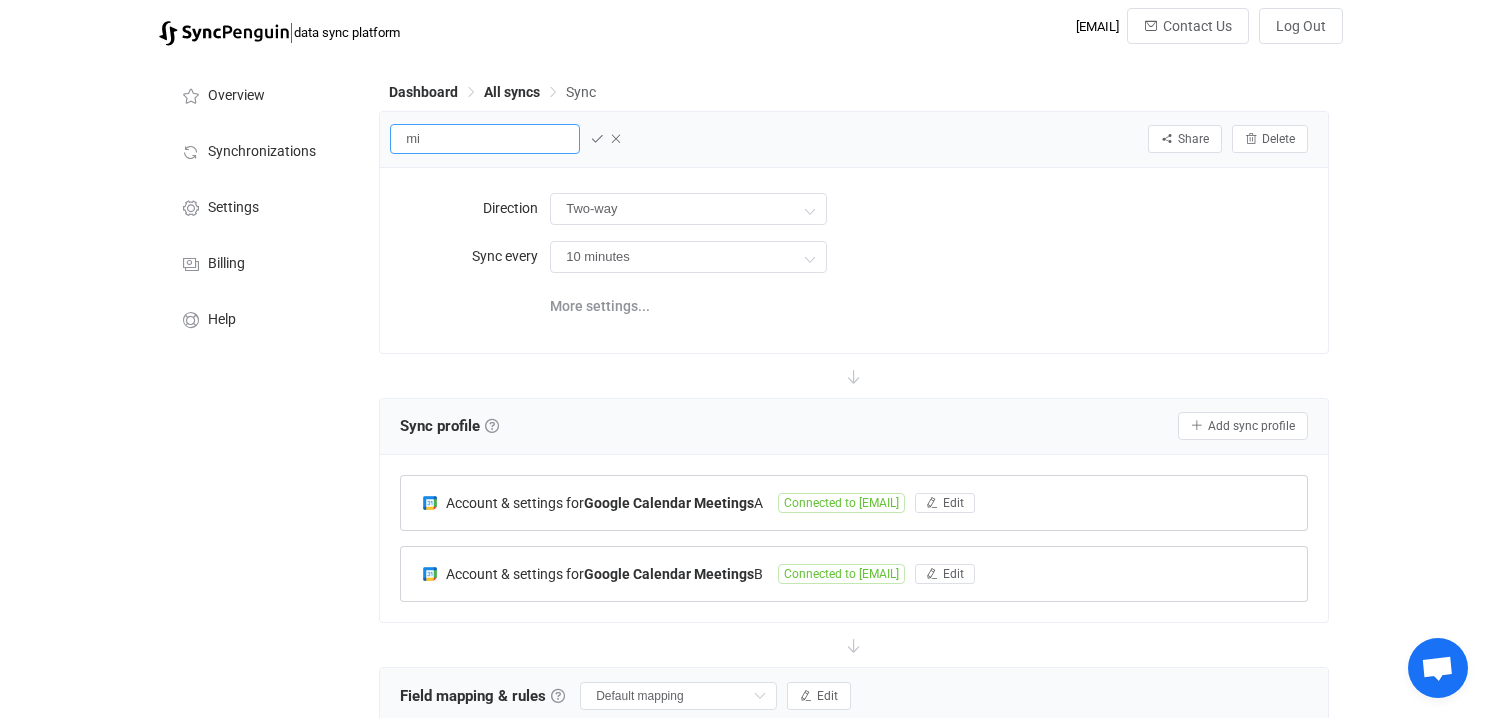 type on "m" 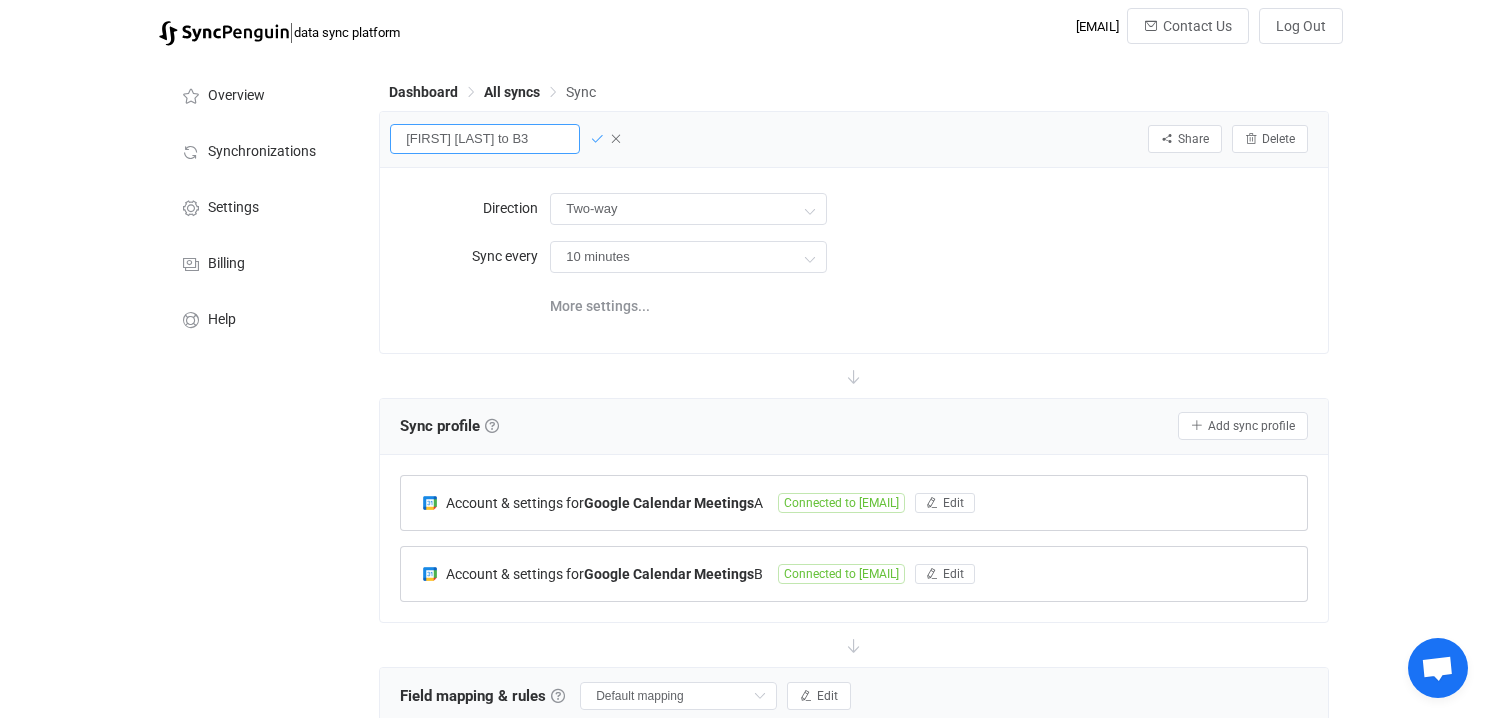 type on "[FIRST] [LAST] to B3" 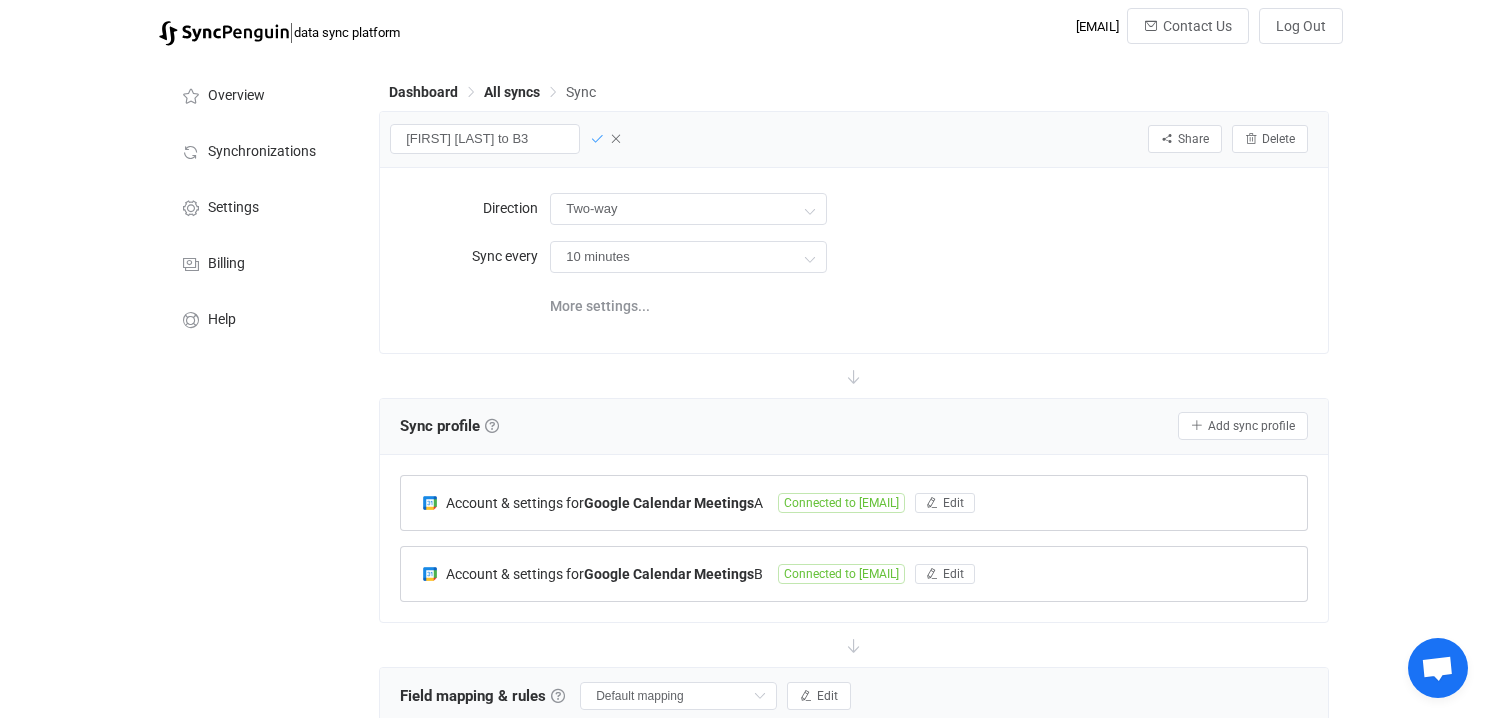 click at bounding box center (597, 139) 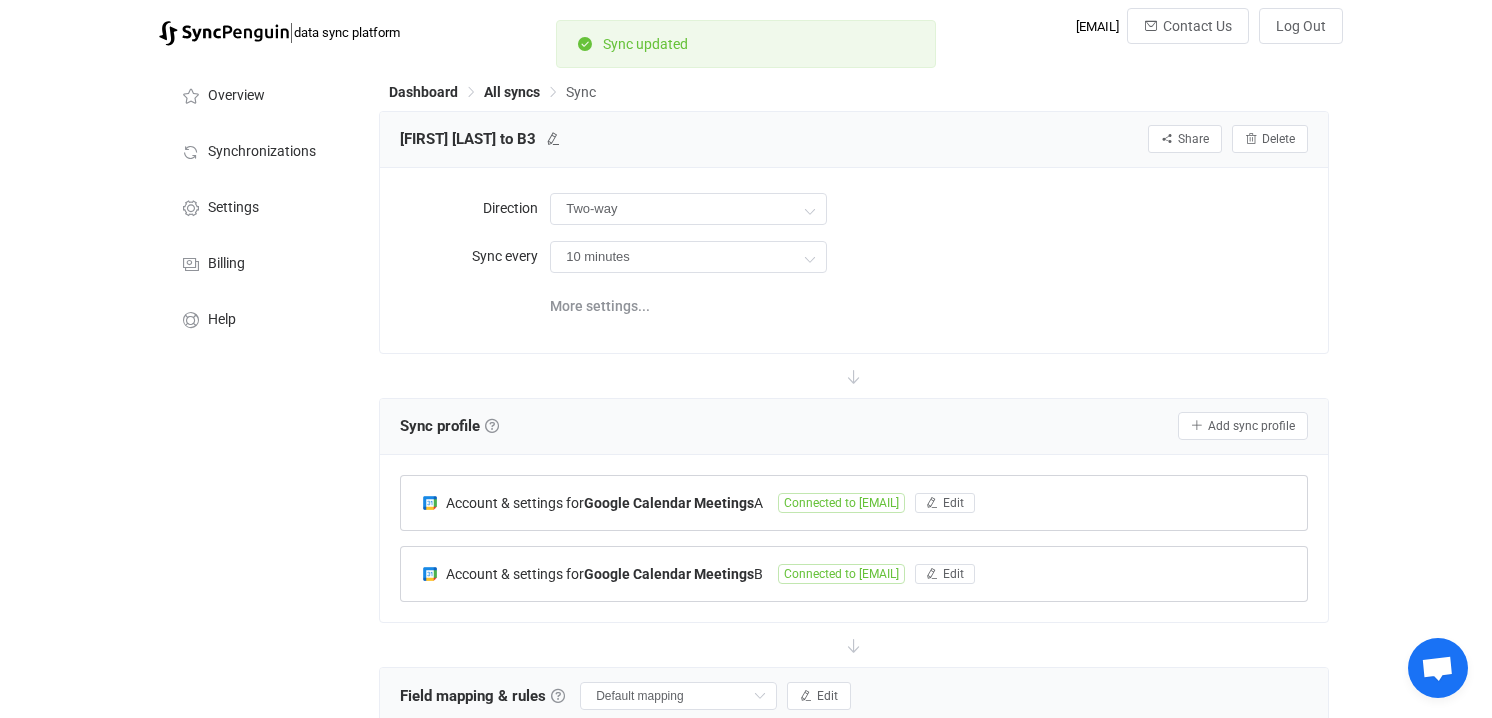 click on "Overview Synchronizations Settings Billing Help" at bounding box center (259, 608) 